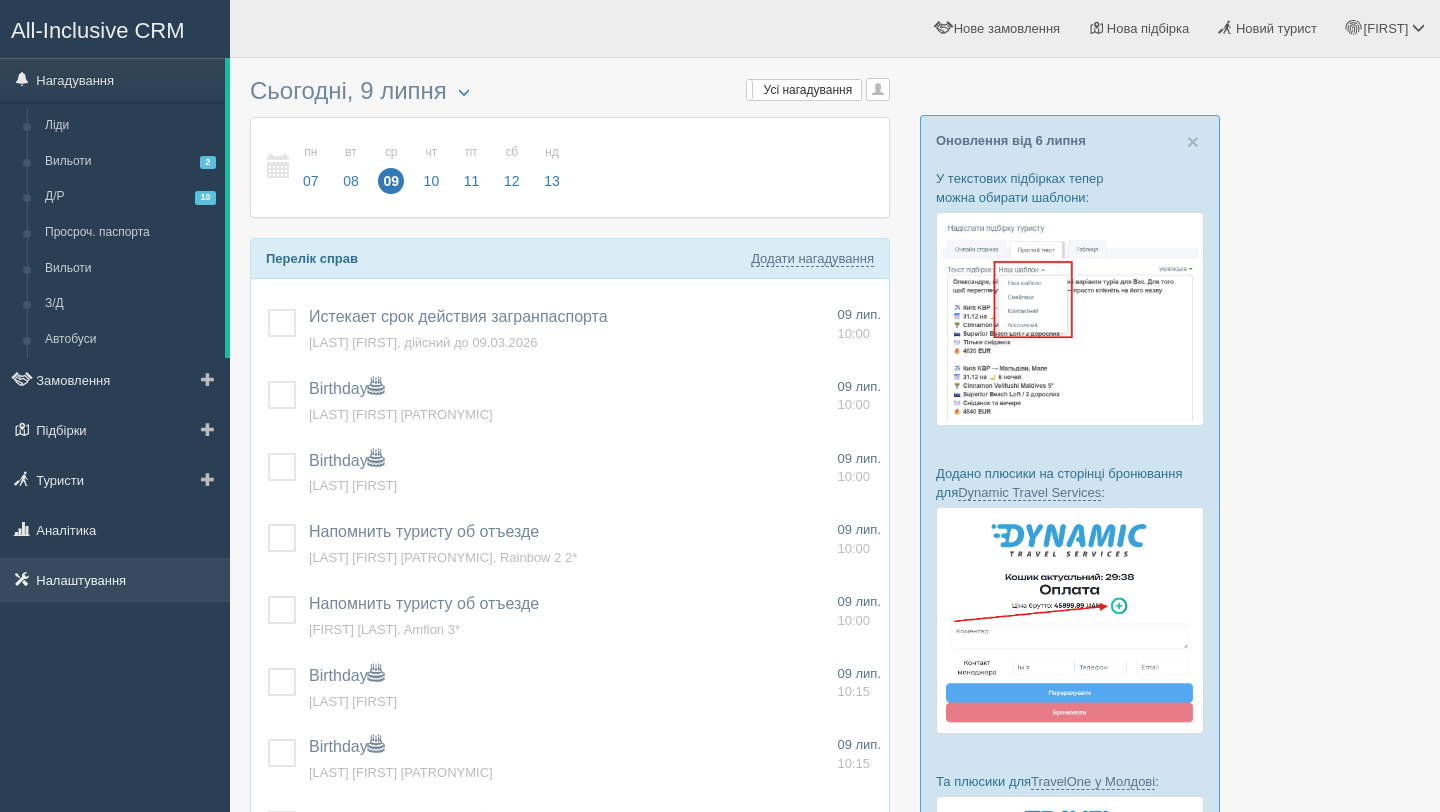 scroll, scrollTop: 0, scrollLeft: 0, axis: both 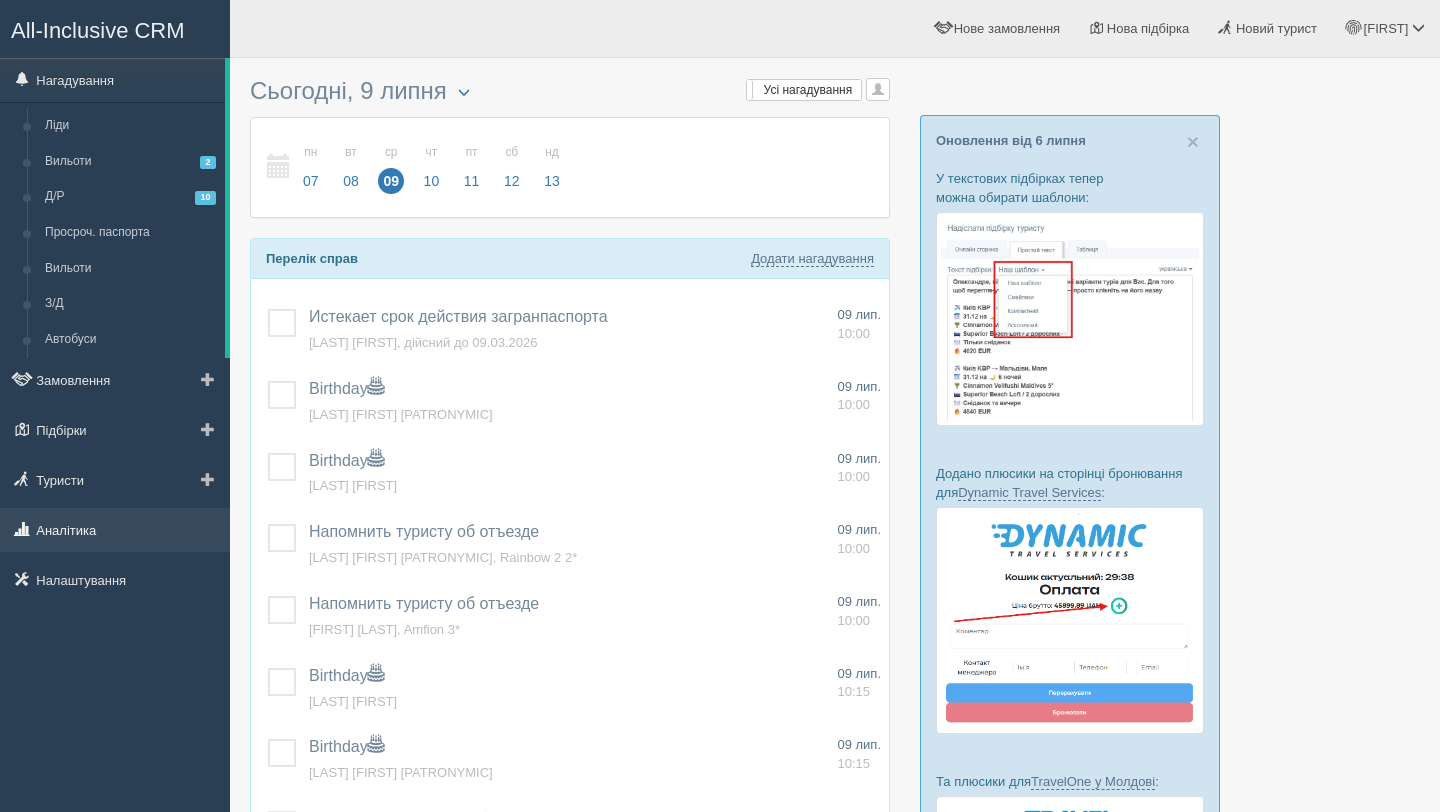 click on "Аналітика" at bounding box center [115, 530] 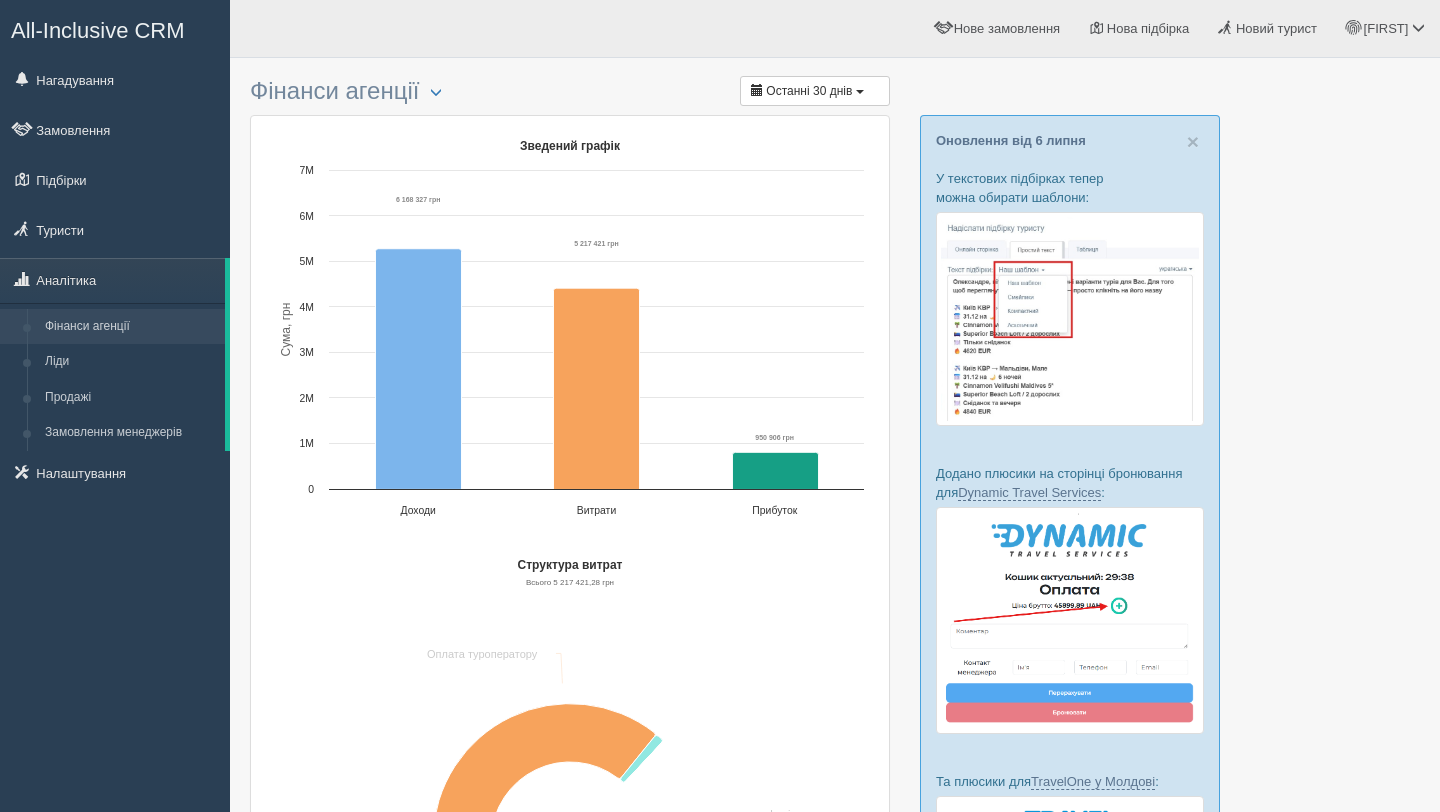 scroll, scrollTop: 0, scrollLeft: 0, axis: both 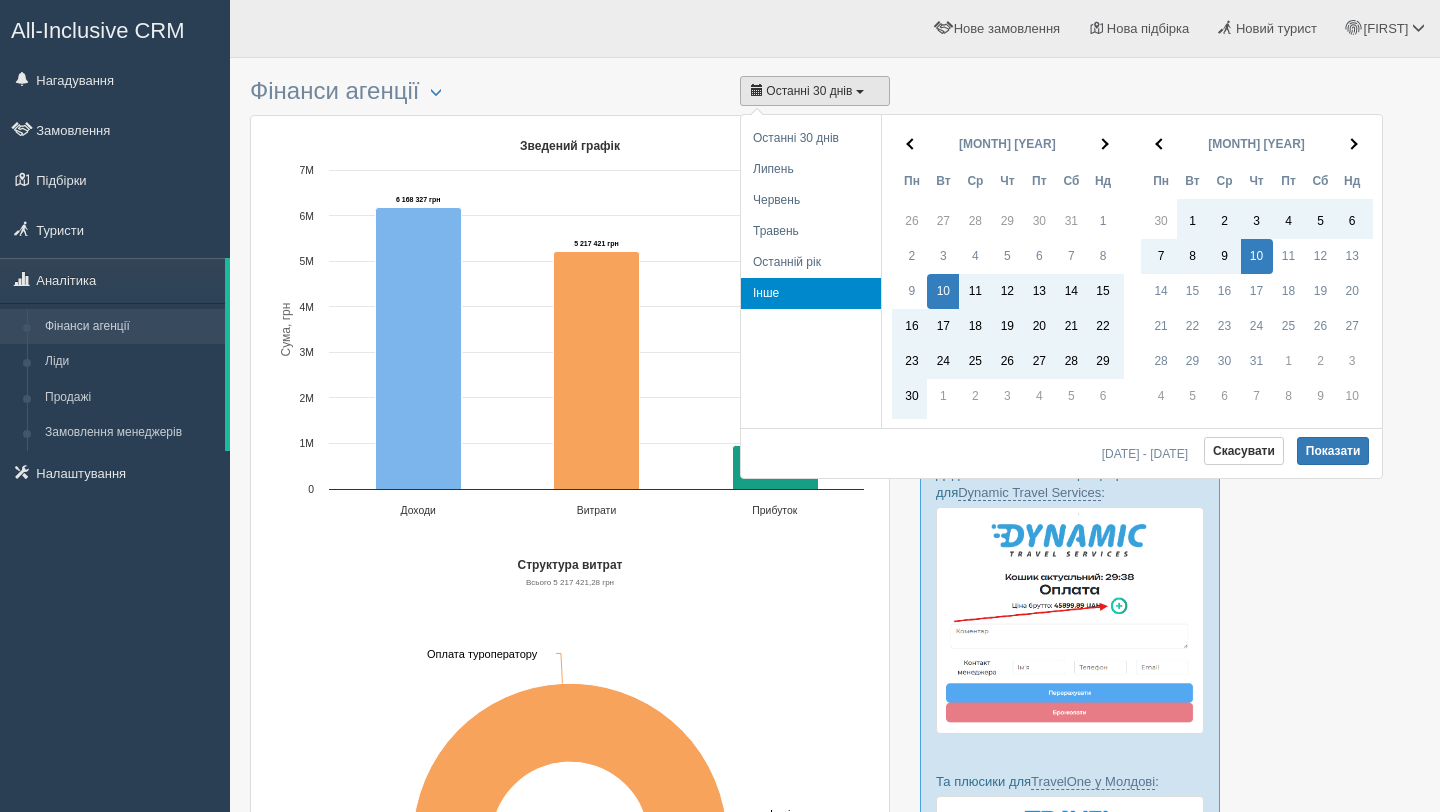 click on "Останні 30 днів" at bounding box center [809, 91] 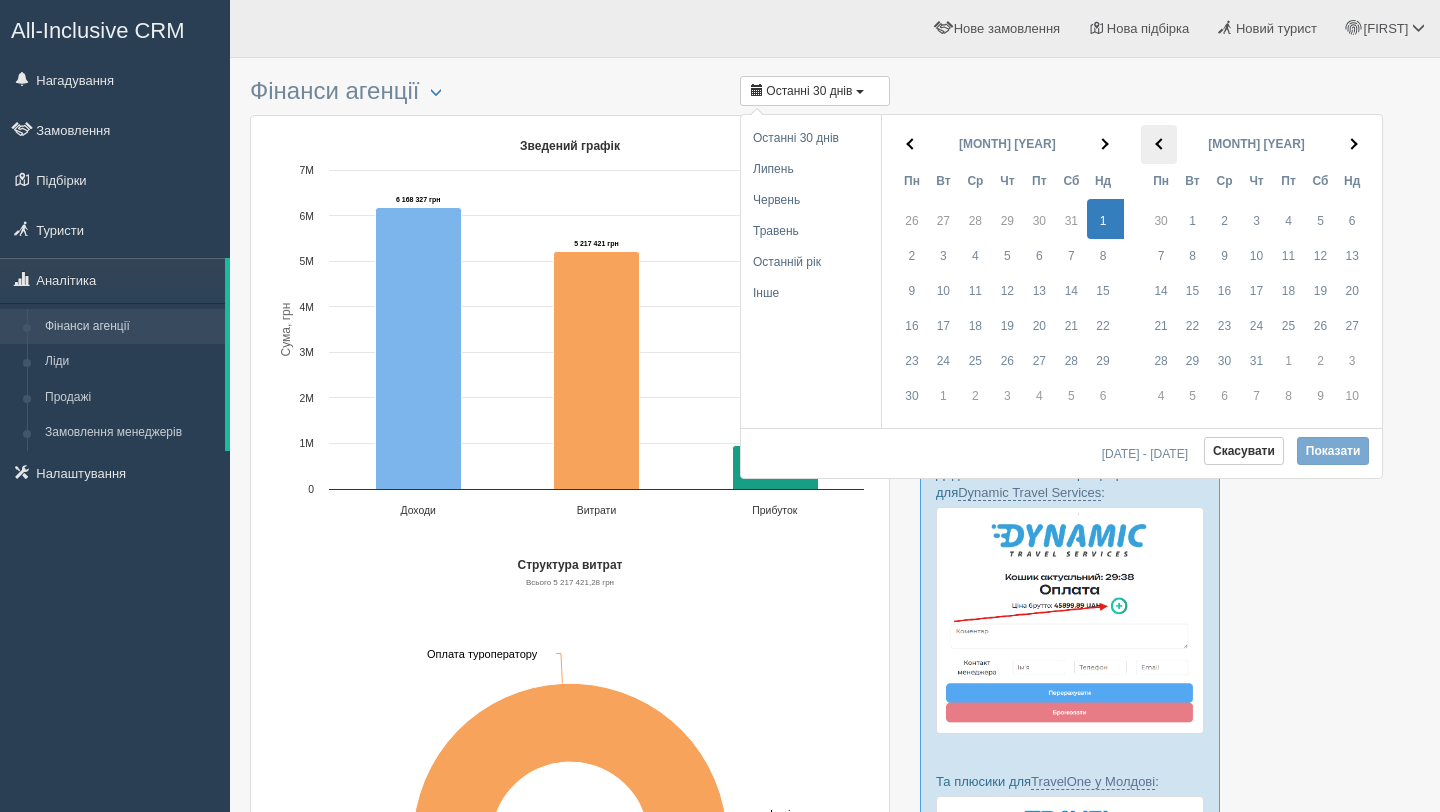 click at bounding box center [1159, 144] 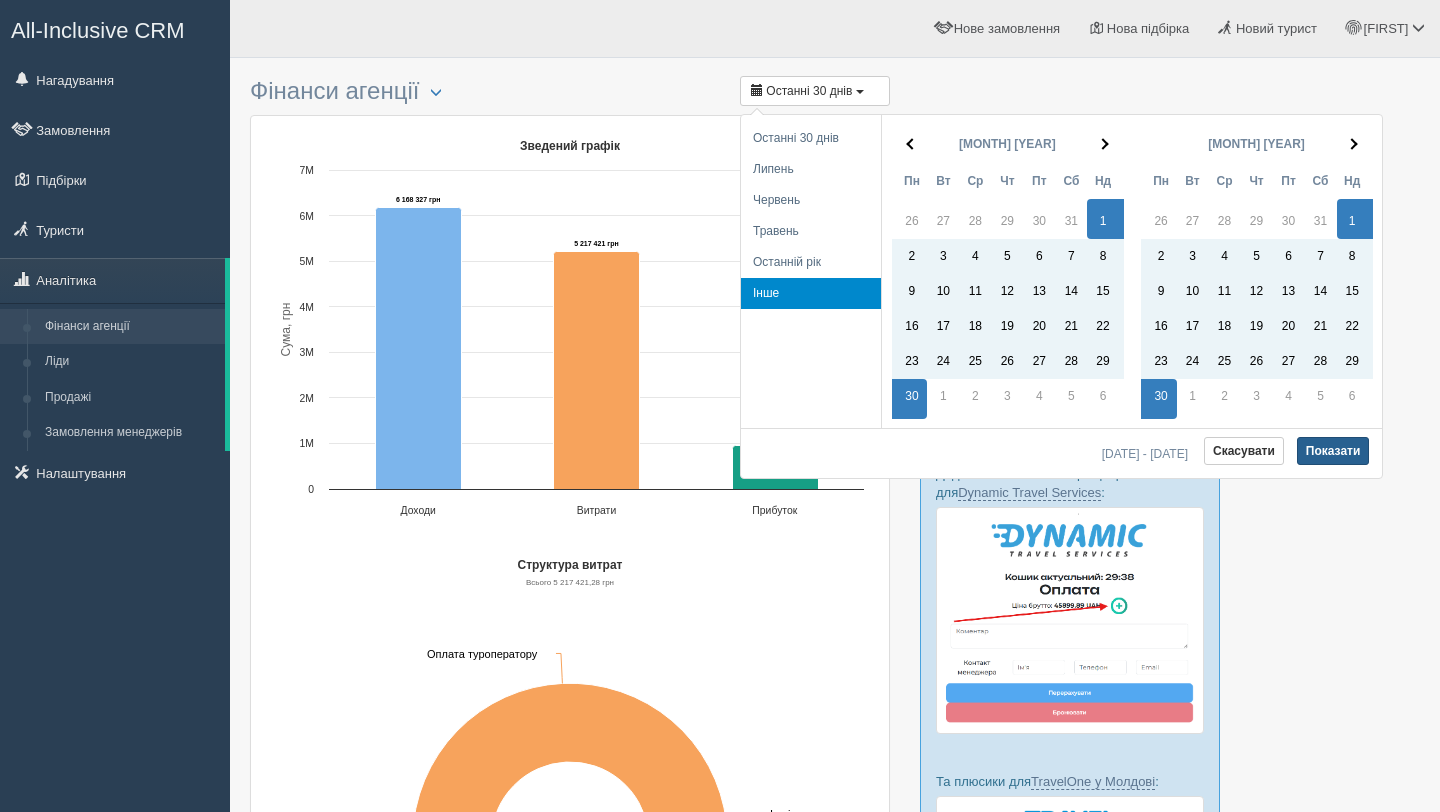 click on "Показати" at bounding box center (1333, 451) 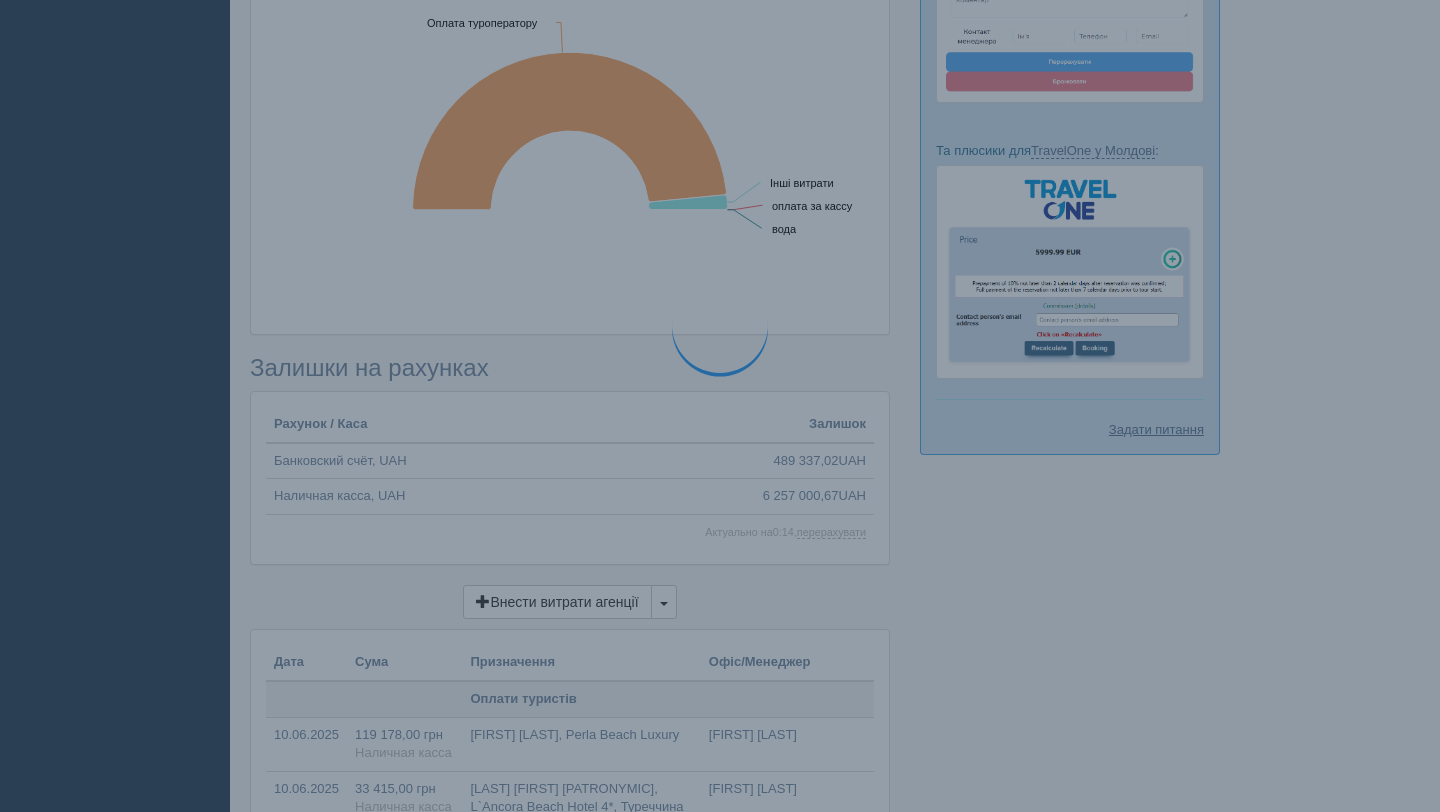 scroll, scrollTop: 639, scrollLeft: 0, axis: vertical 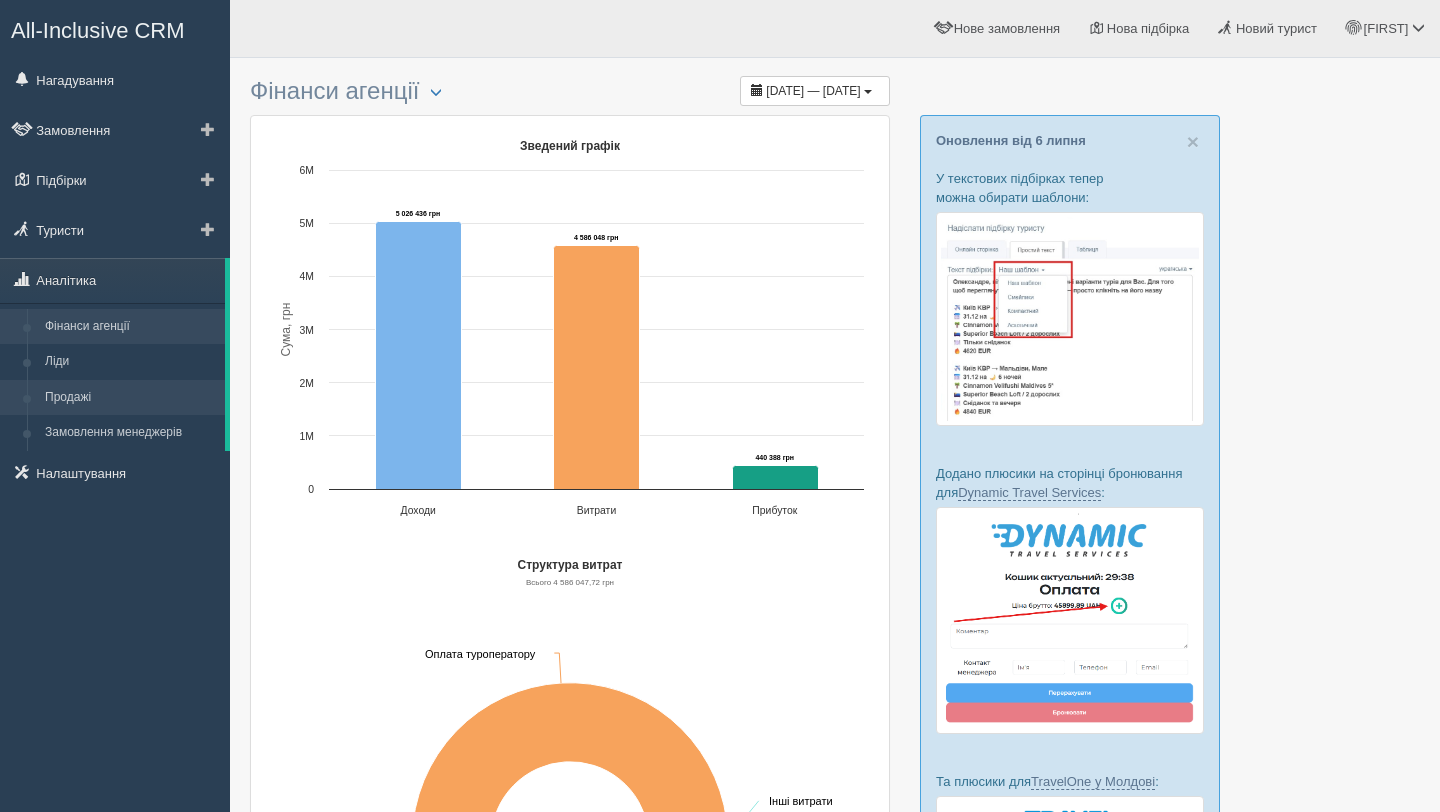 click on "Продажі" at bounding box center (130, 398) 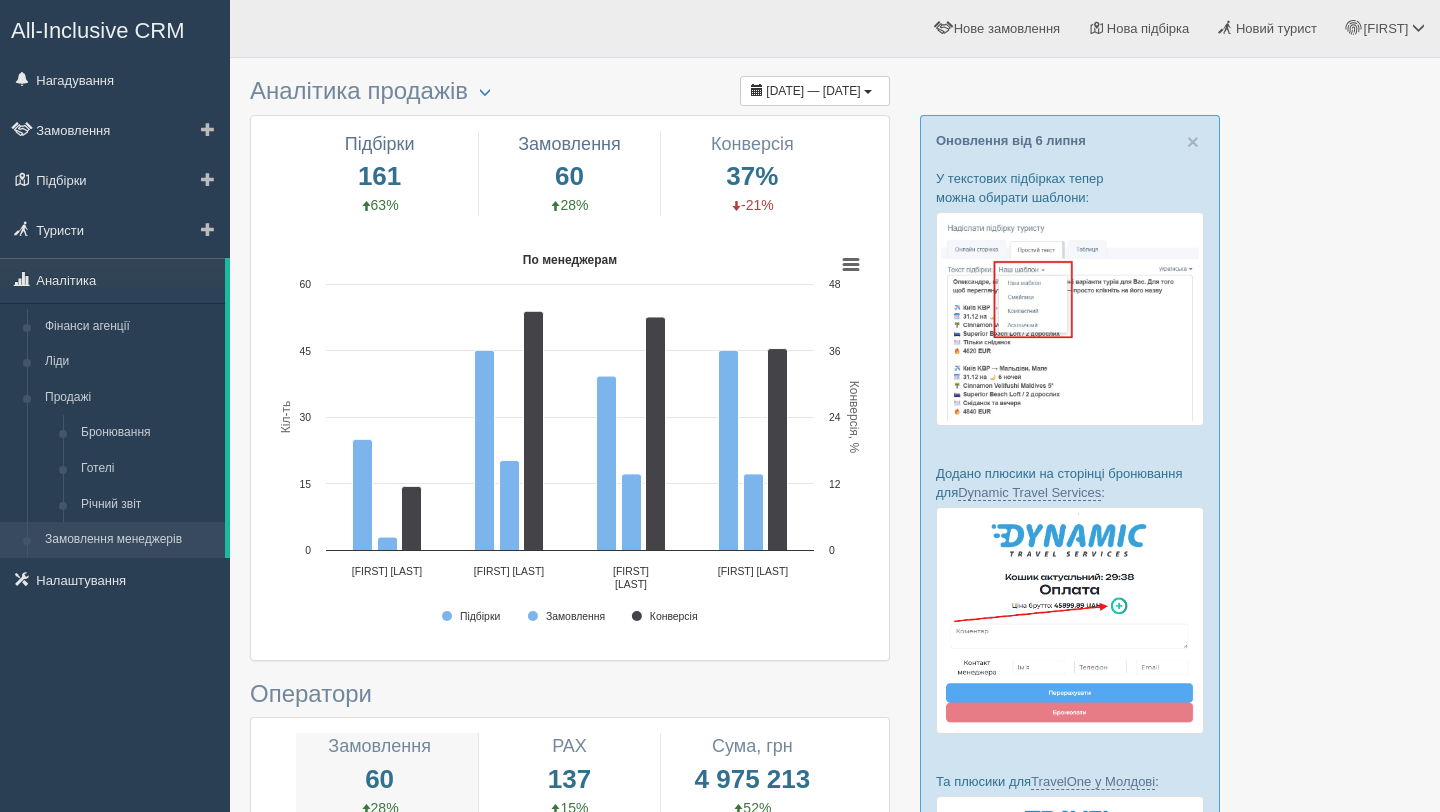 scroll, scrollTop: 0, scrollLeft: 0, axis: both 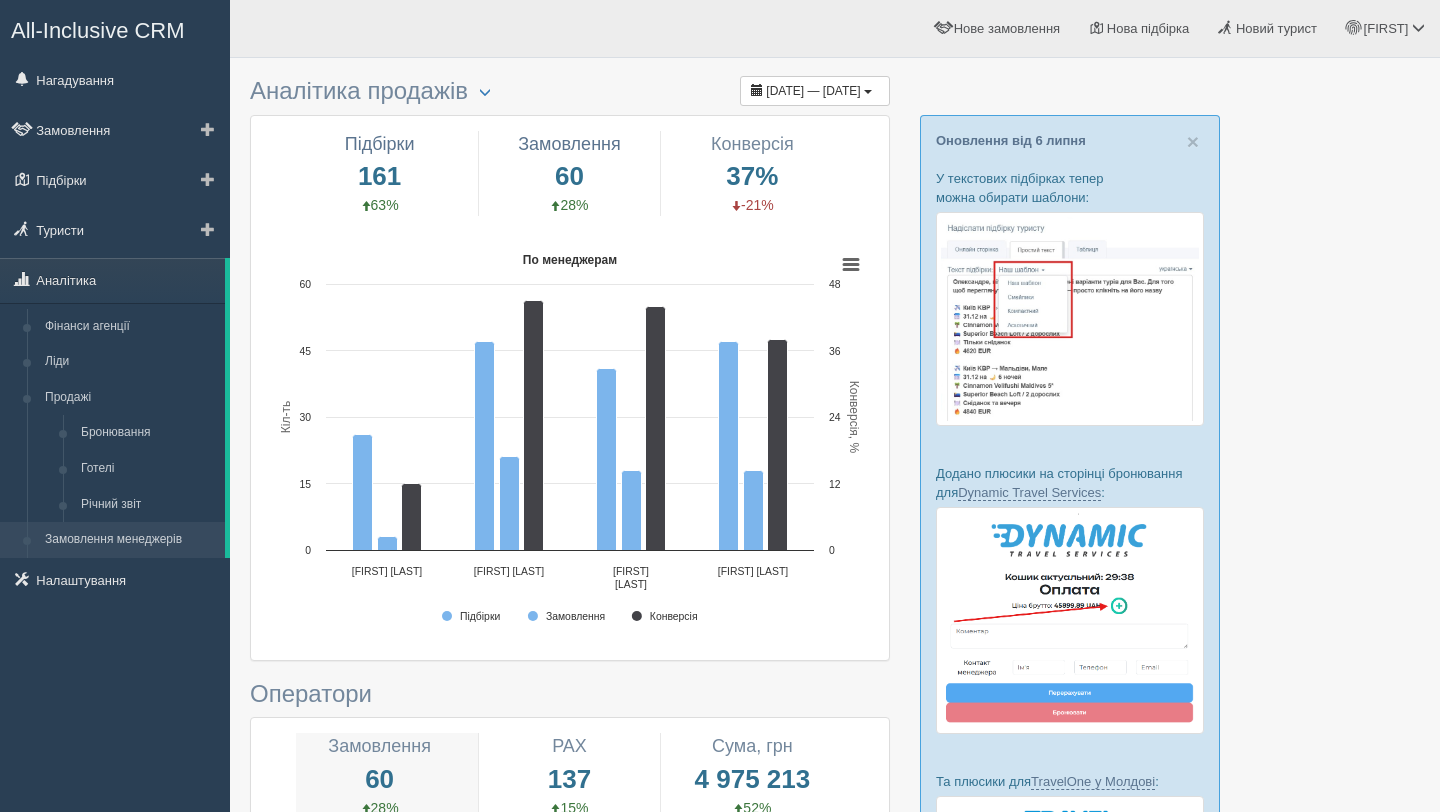 click on "Замовлення менеджерів" at bounding box center (130, 540) 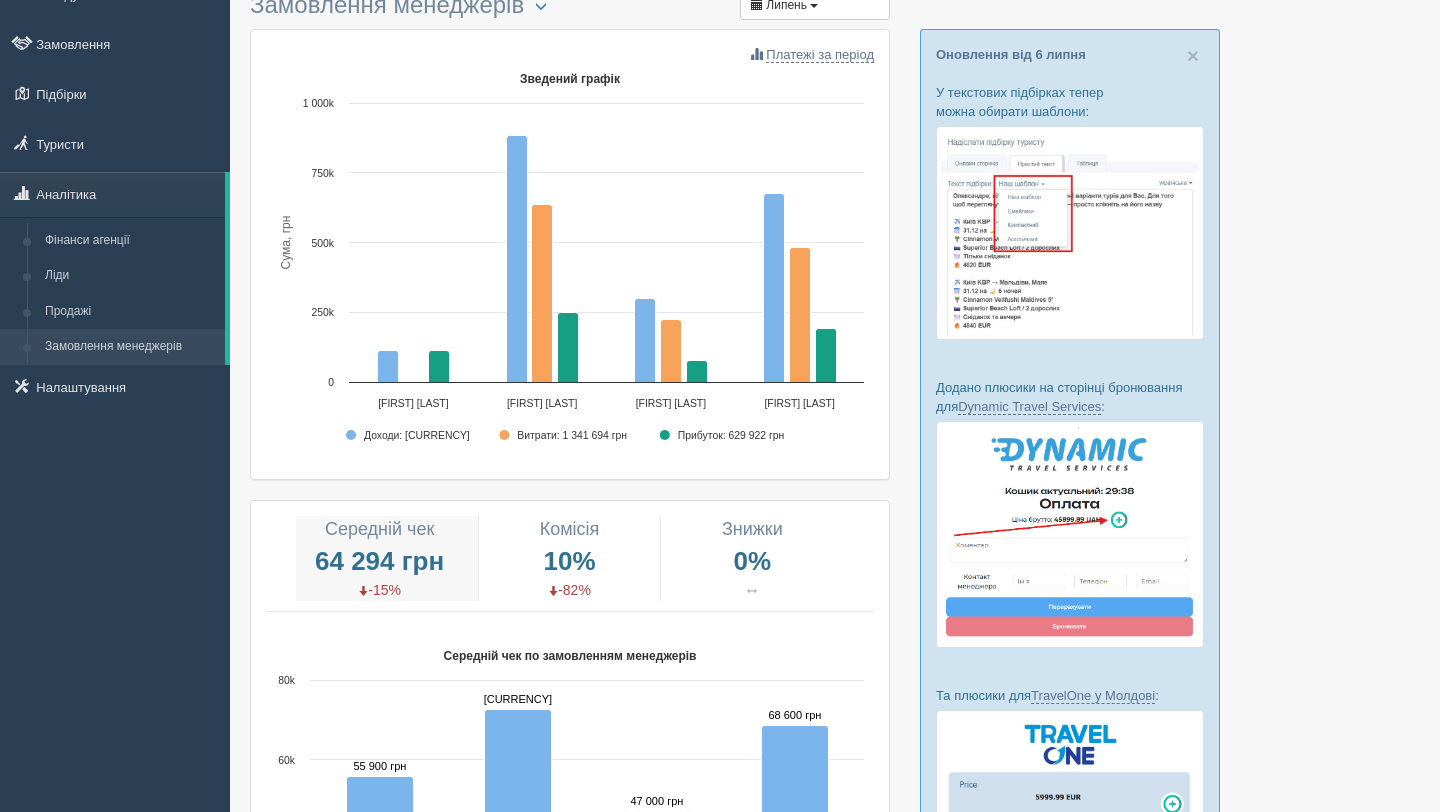 scroll, scrollTop: 0, scrollLeft: 0, axis: both 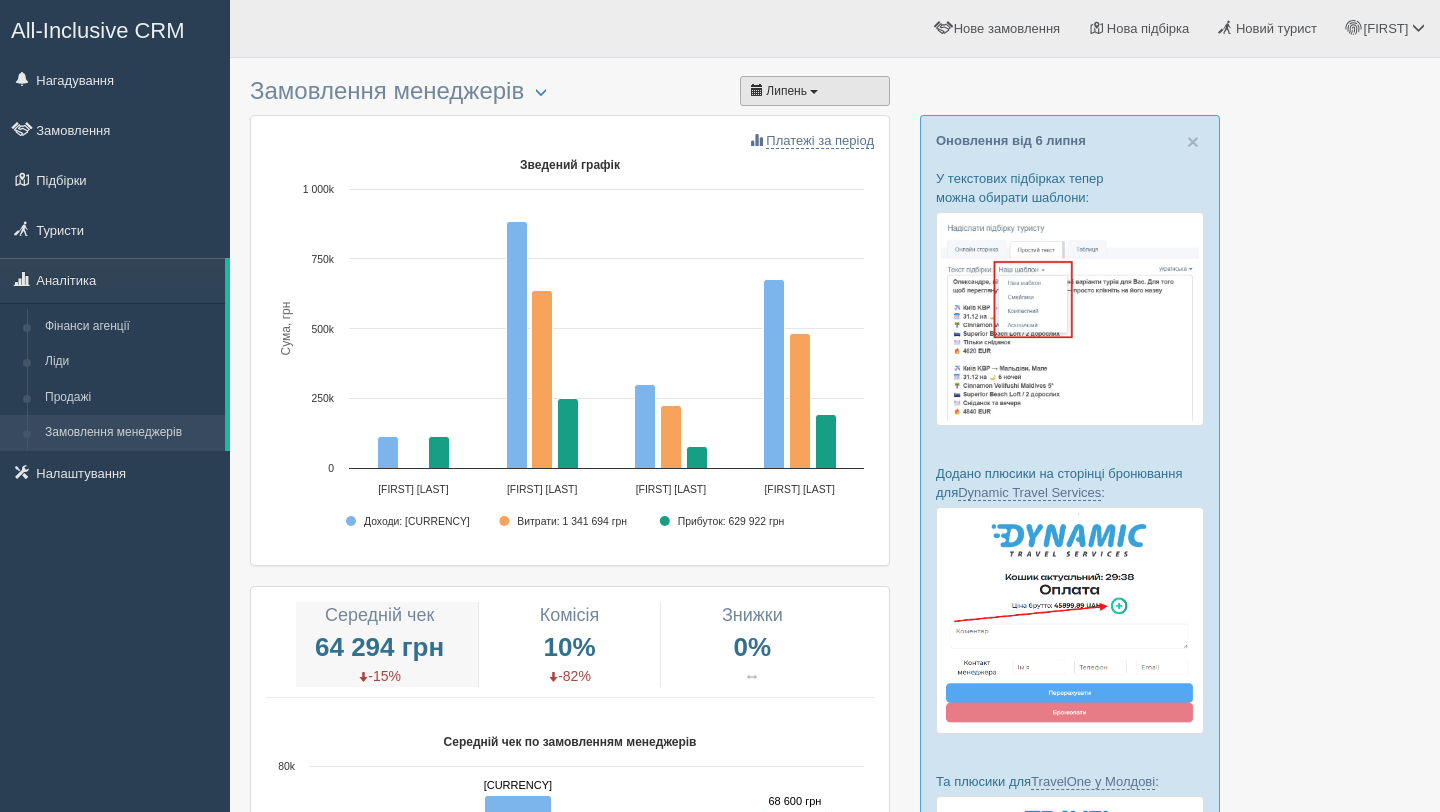 click on "Липень" at bounding box center (815, 91) 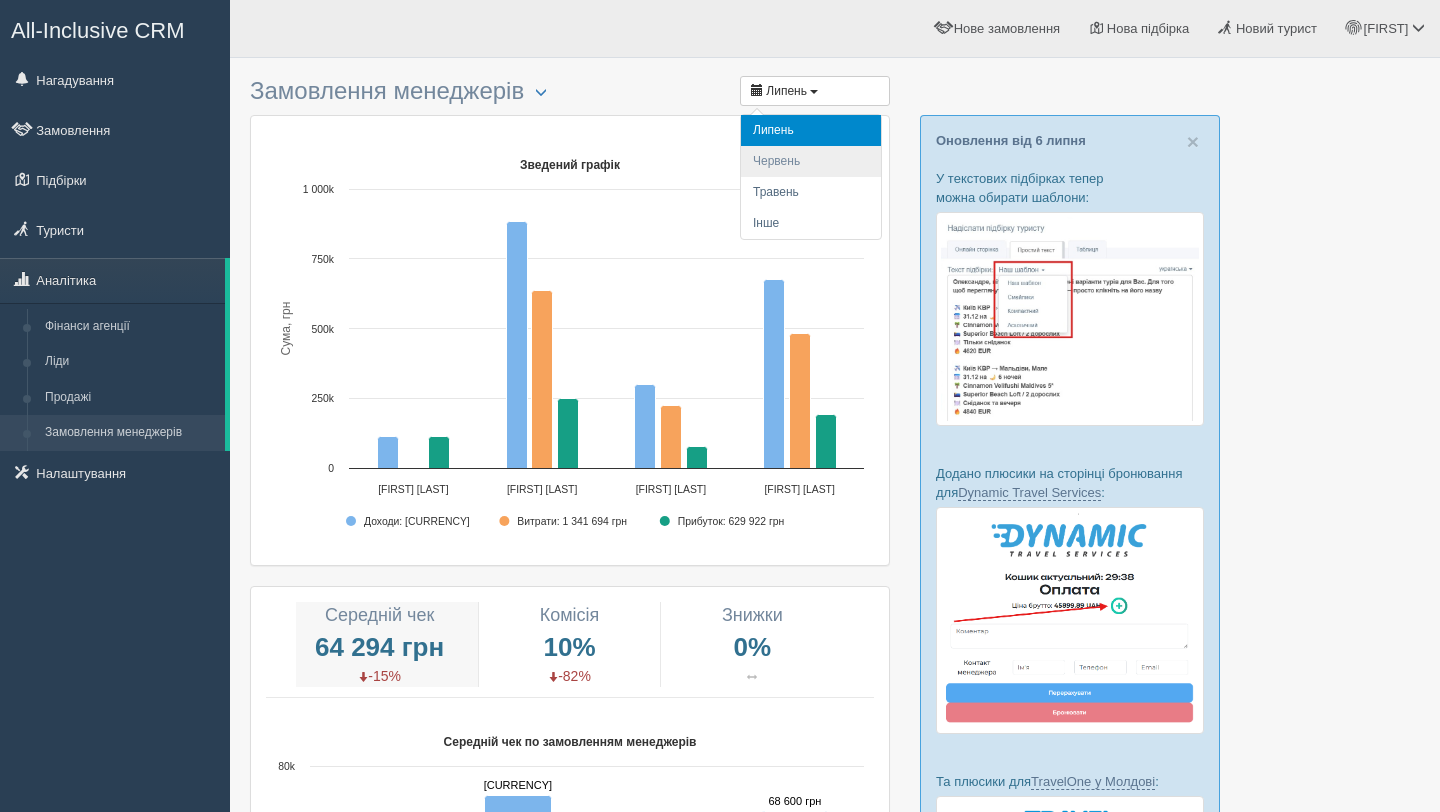 click on "Червень" at bounding box center [811, 161] 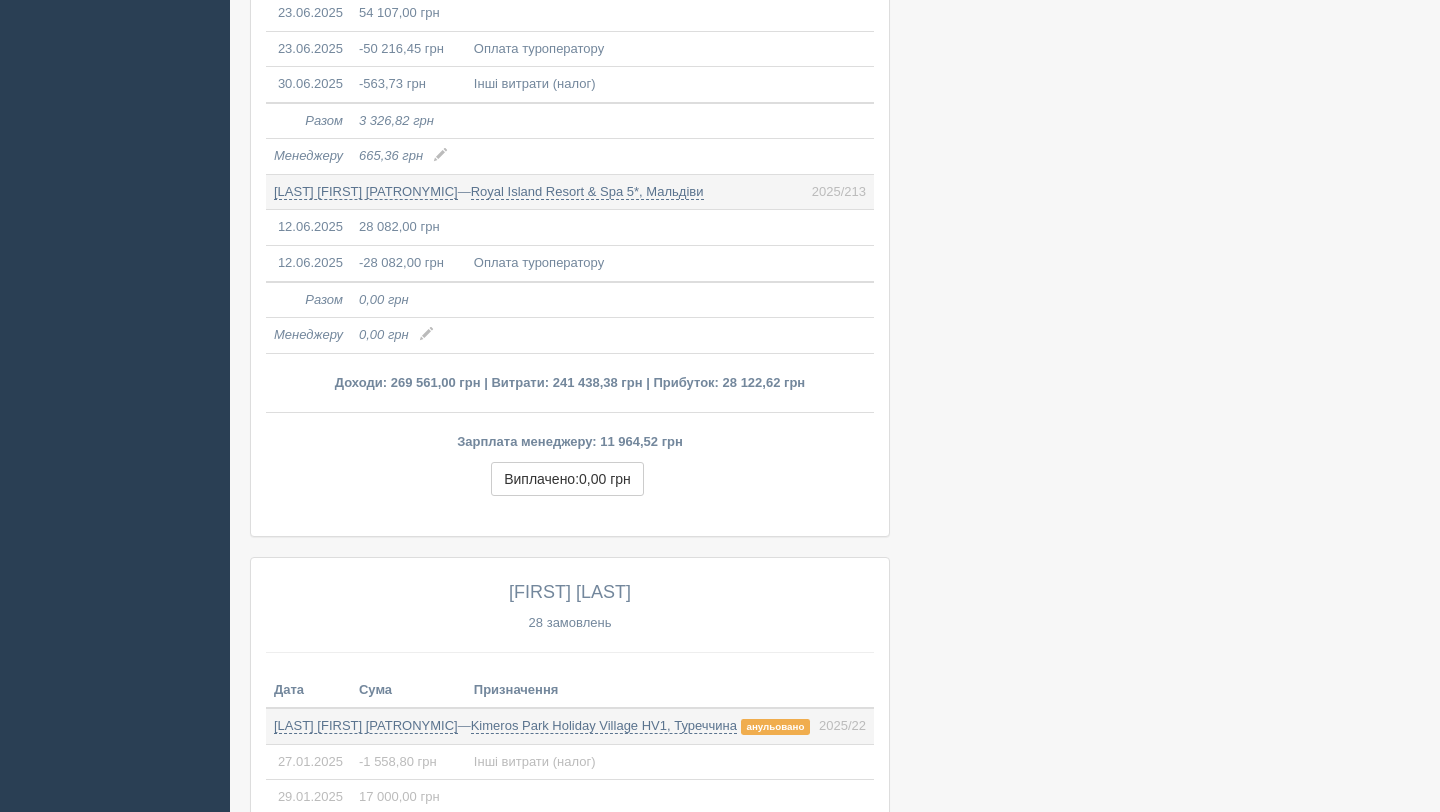 scroll, scrollTop: 3501, scrollLeft: 0, axis: vertical 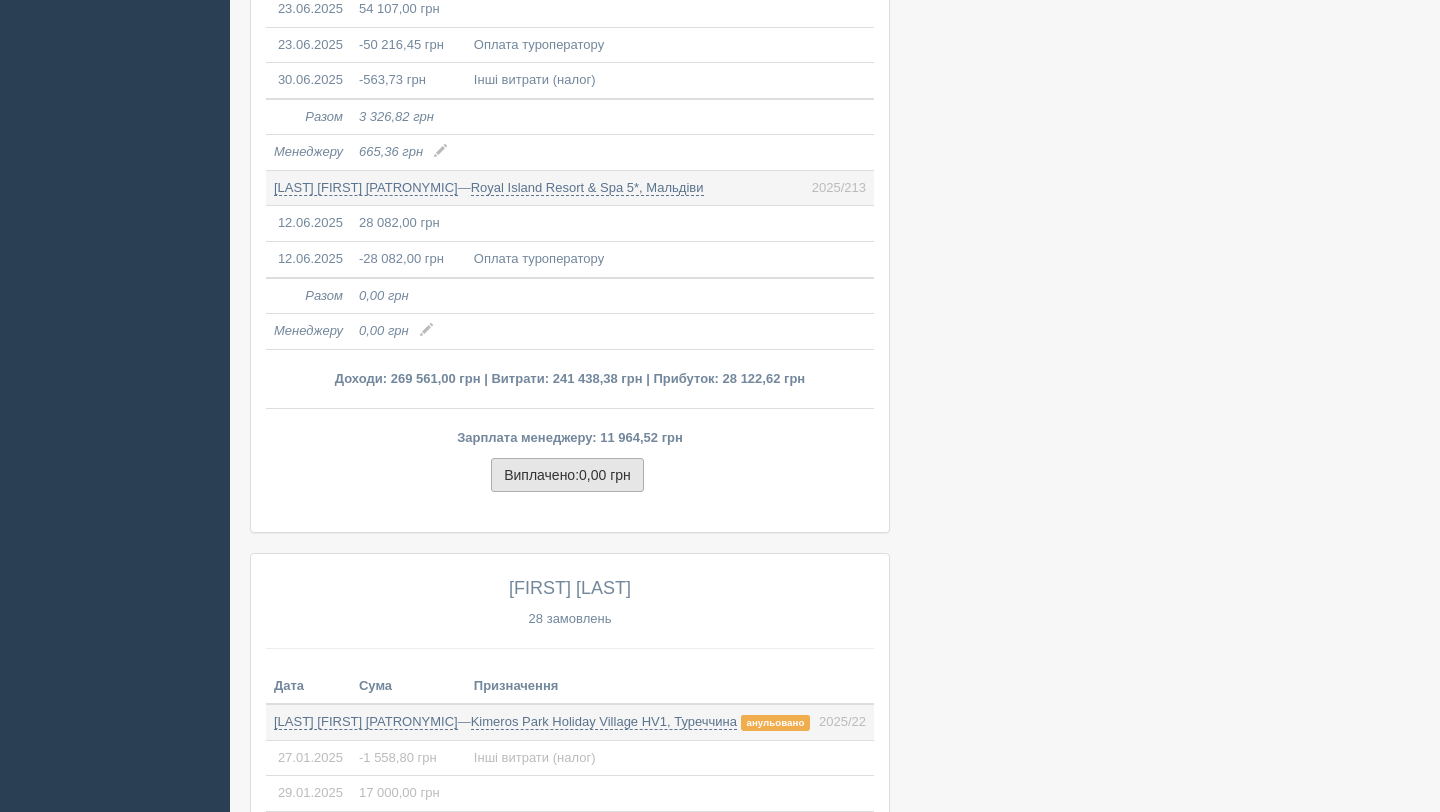 click on "Виплачено:                          0,00 грн" at bounding box center [567, 475] 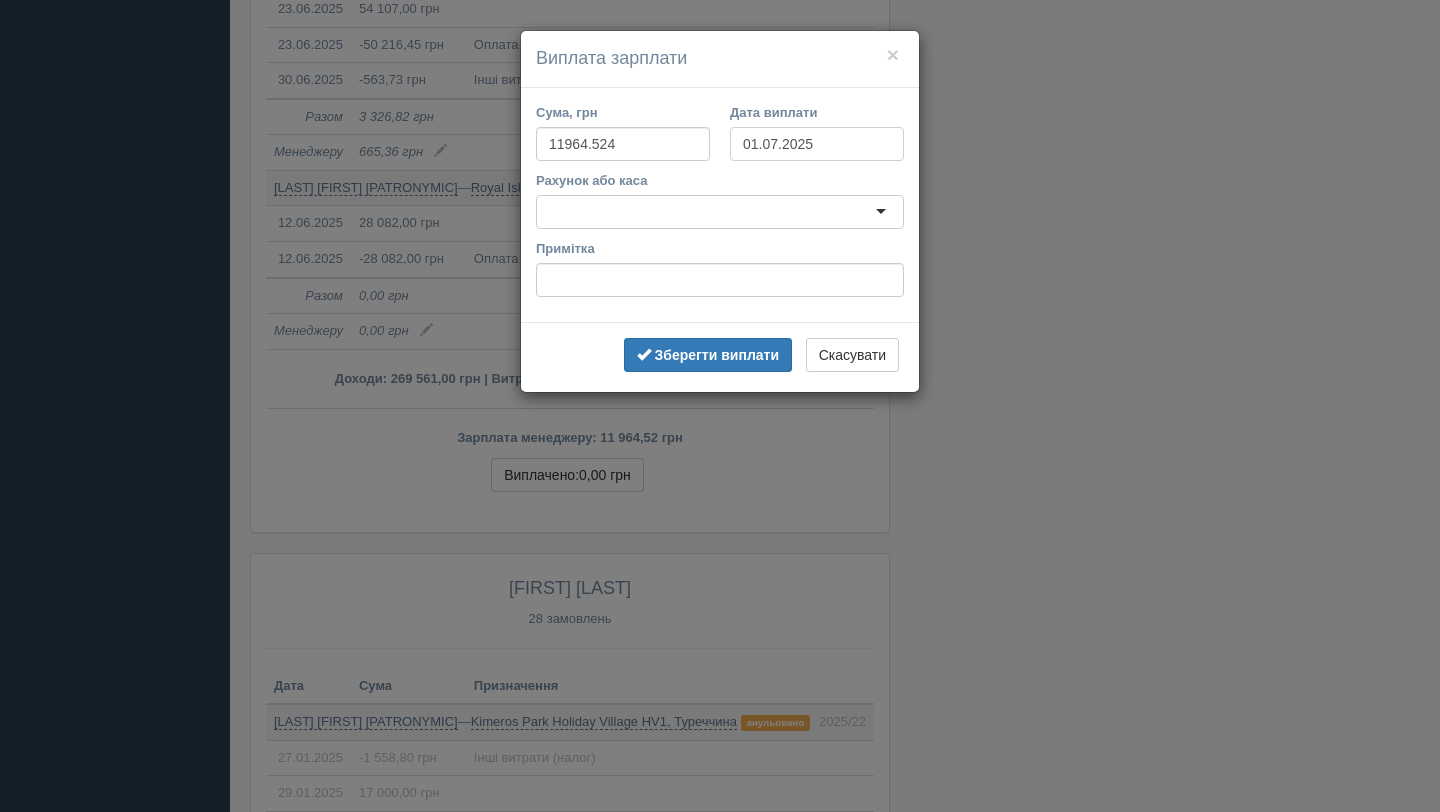 click on "01.07.2025" at bounding box center [817, 144] 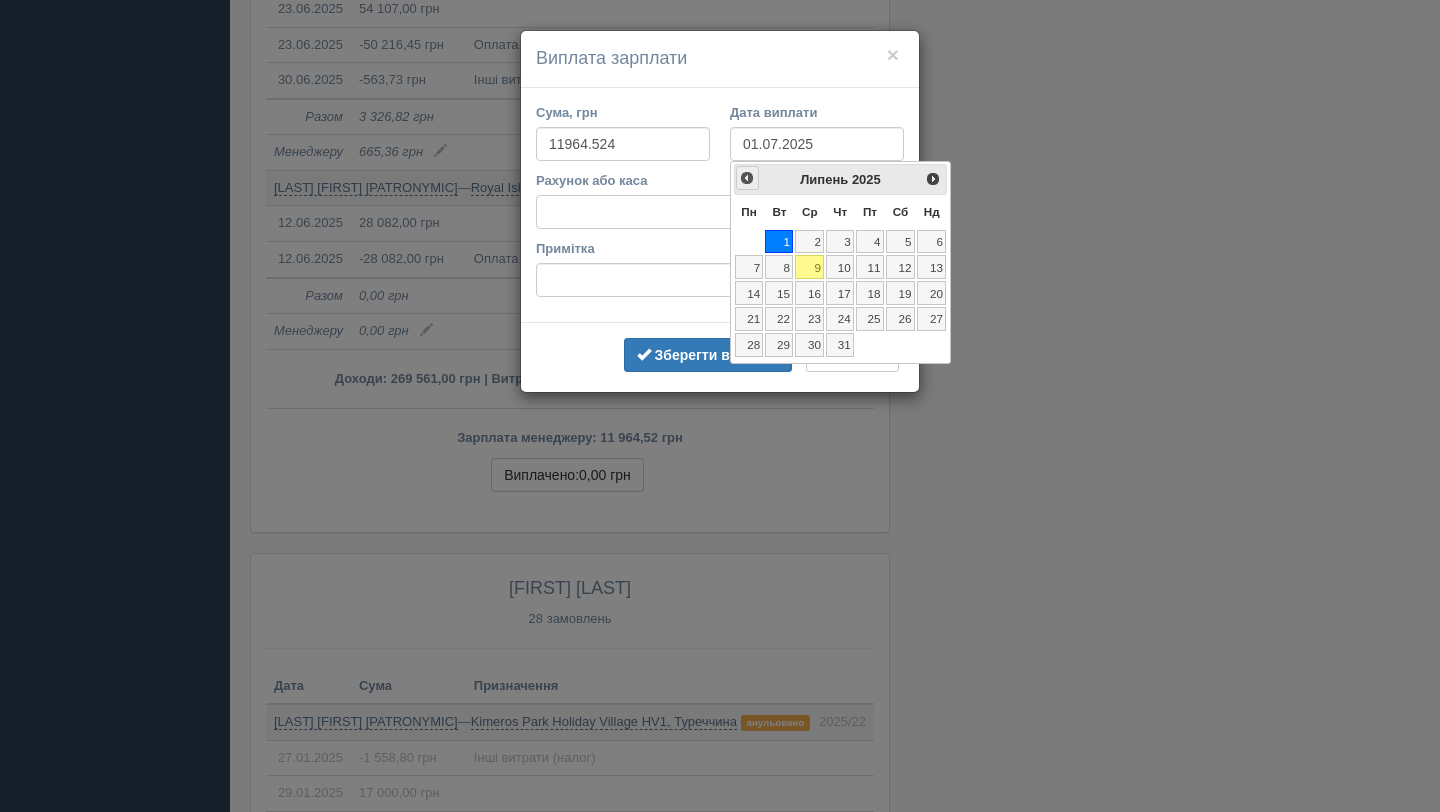 click on "<Попер" at bounding box center [747, 178] 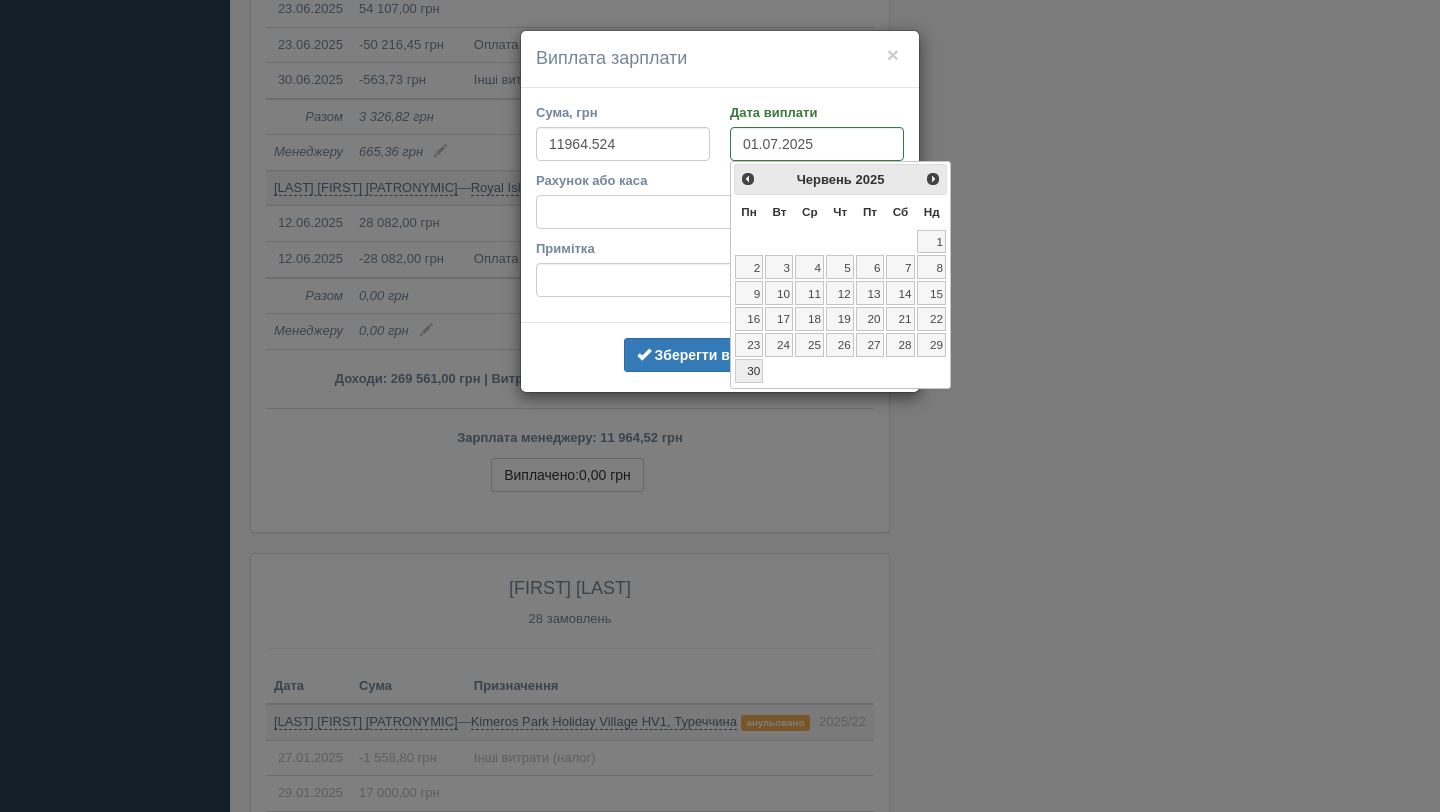click on "30" at bounding box center (749, 371) 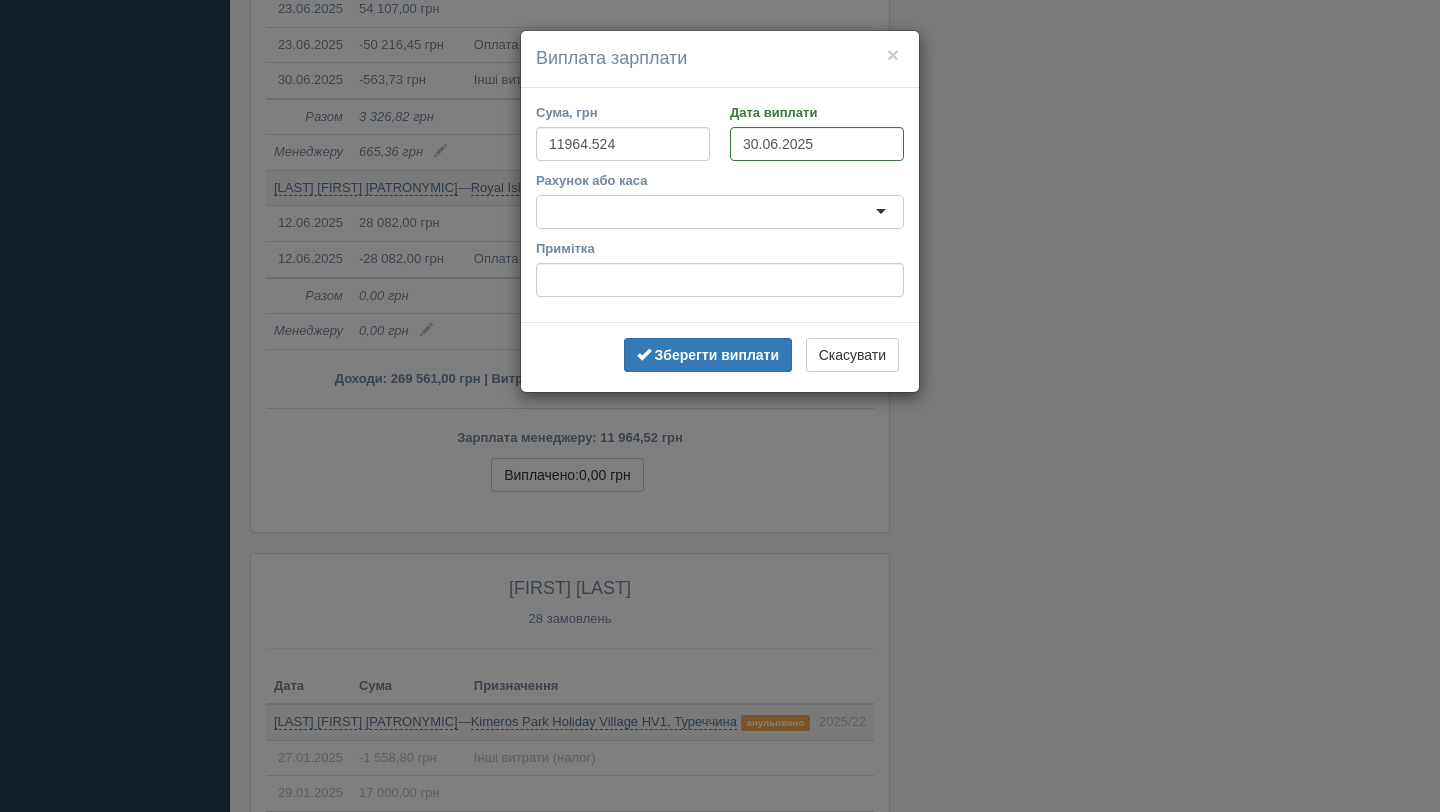 click at bounding box center [720, 212] 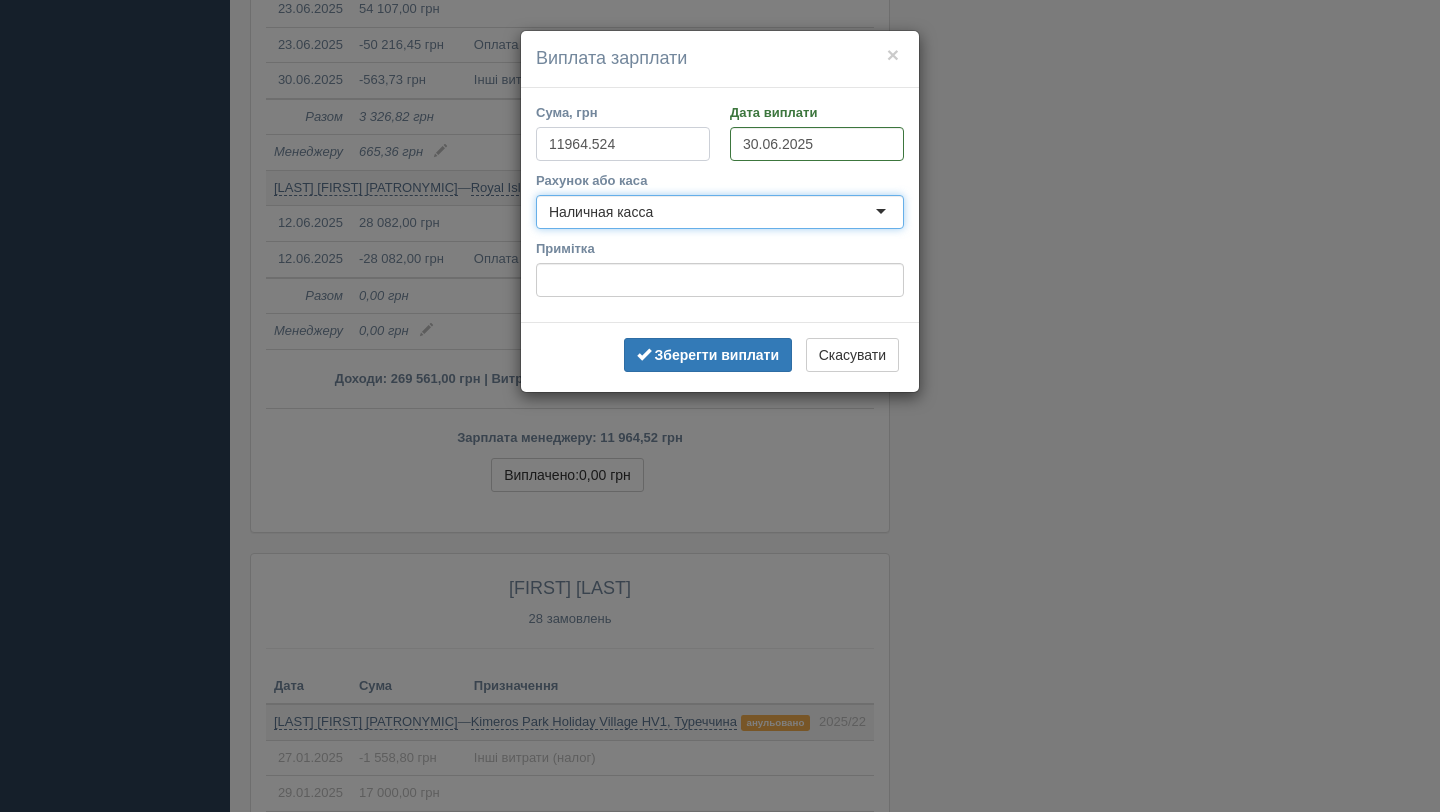 click on "11964.524" at bounding box center [623, 144] 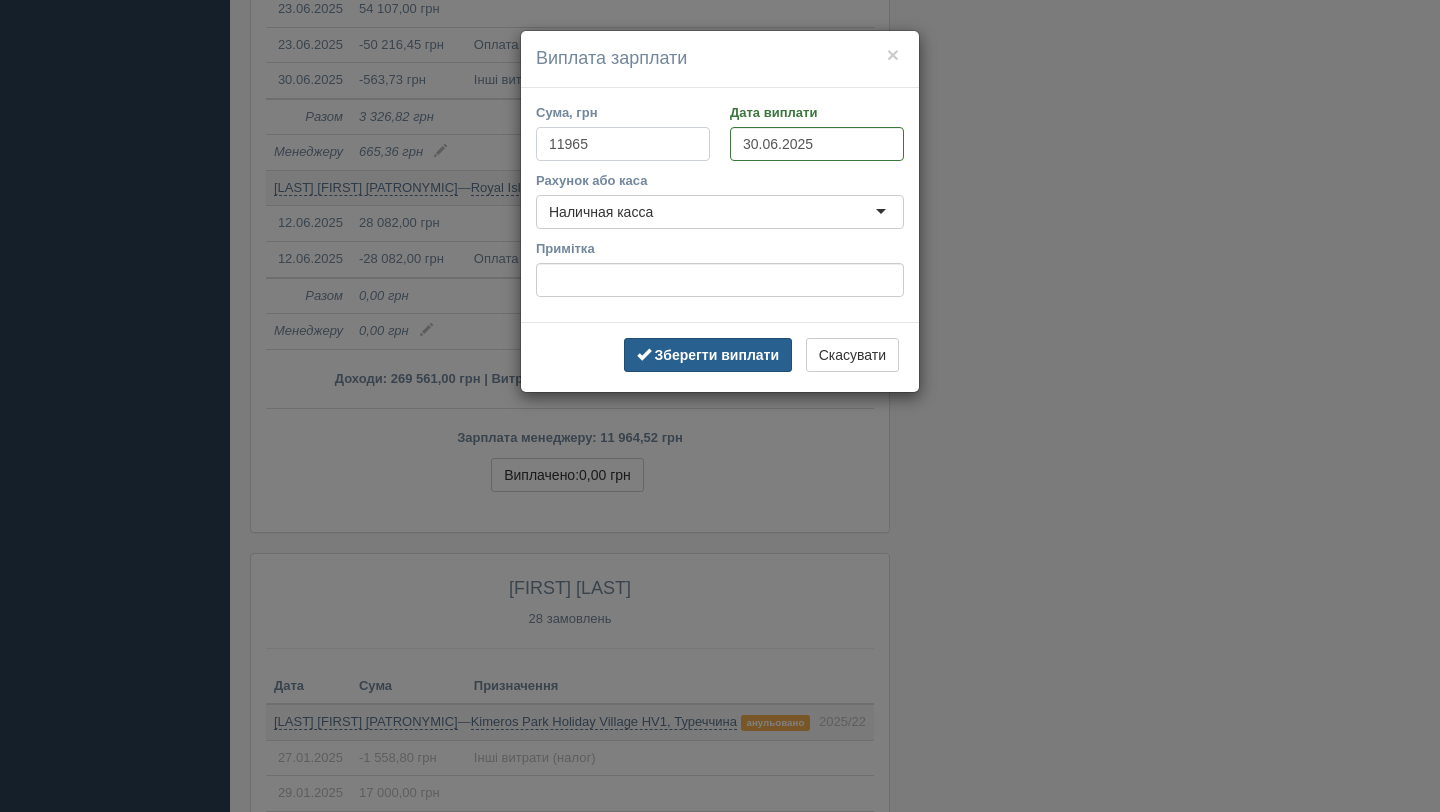 type on "11965" 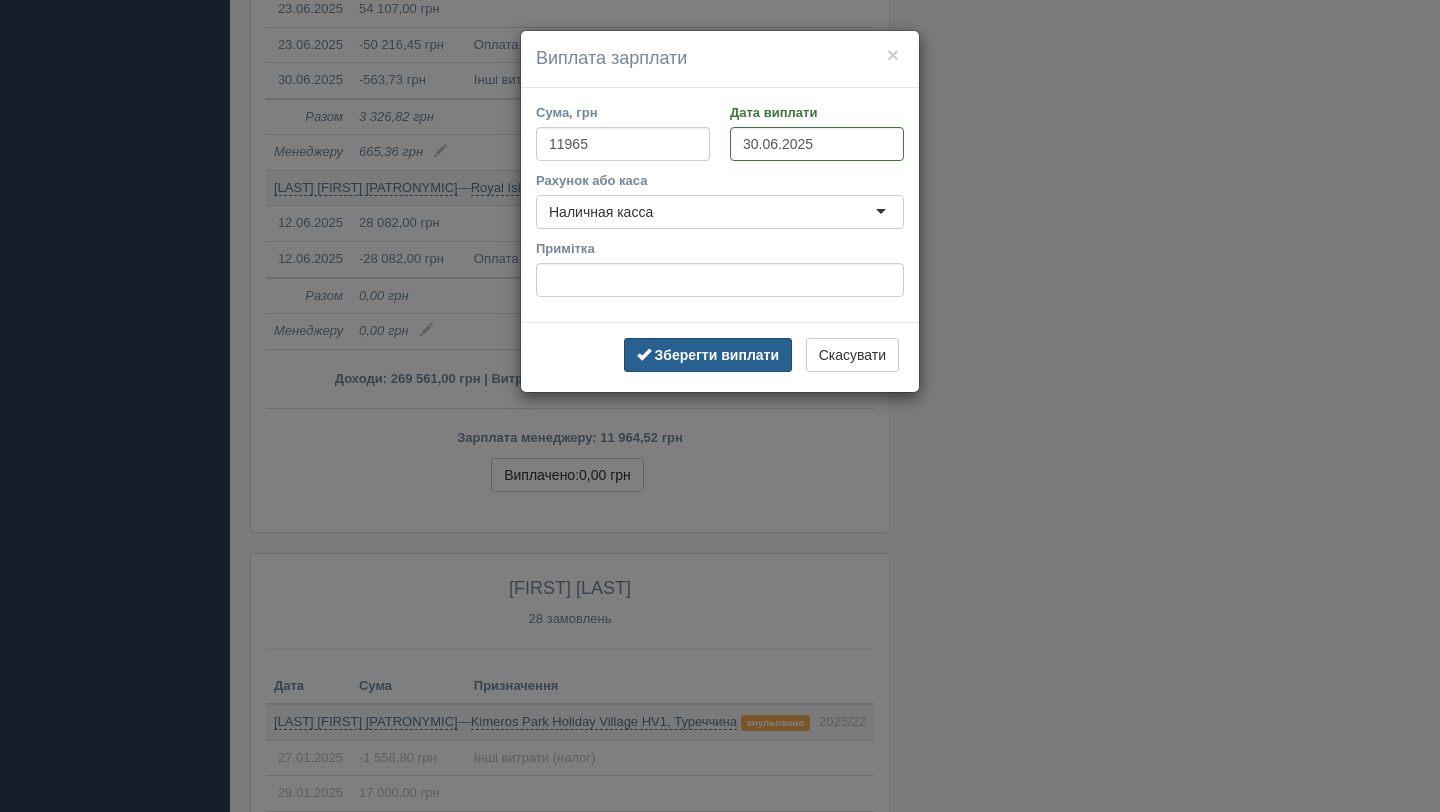 click on "Зберегти виплати" at bounding box center (717, 355) 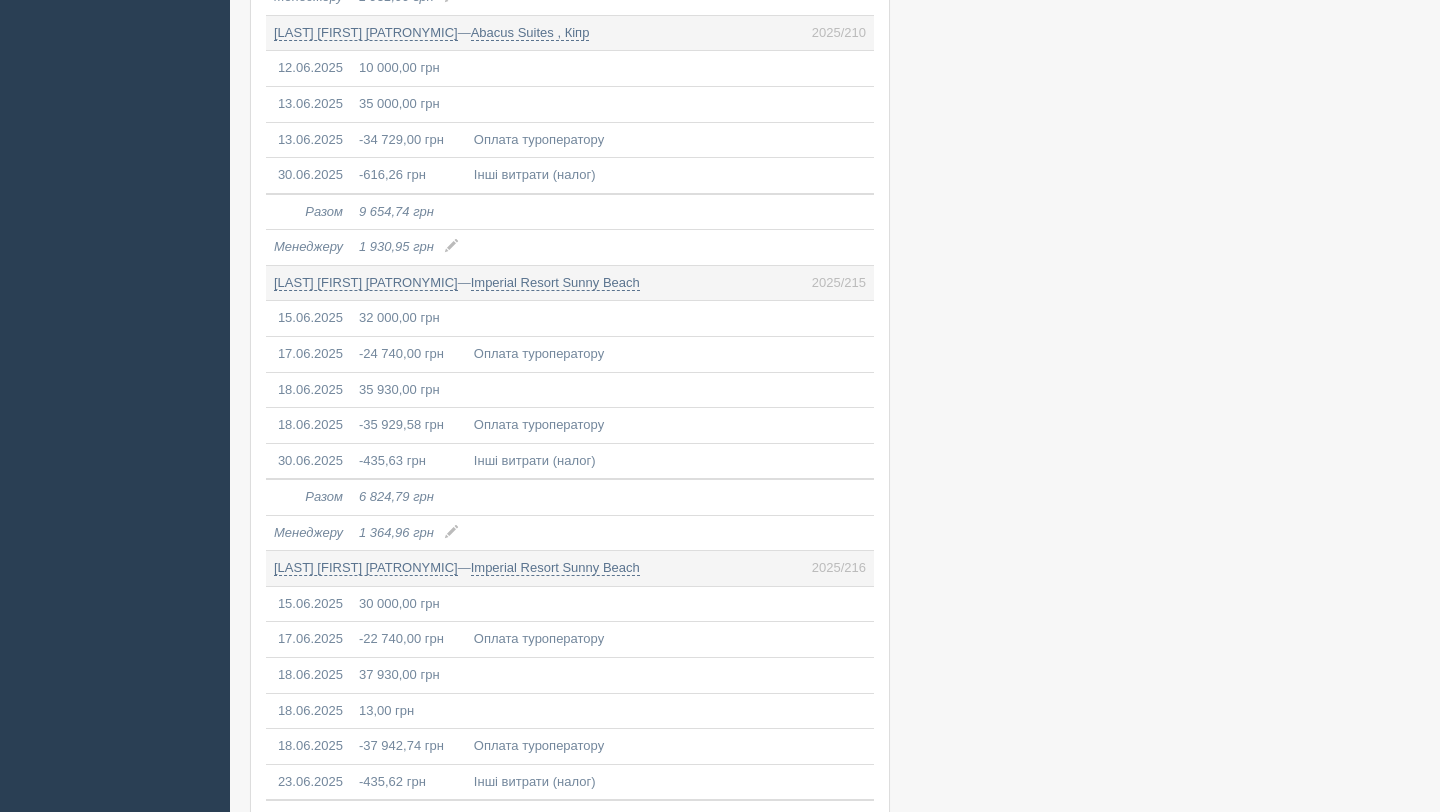 scroll, scrollTop: 8525, scrollLeft: 0, axis: vertical 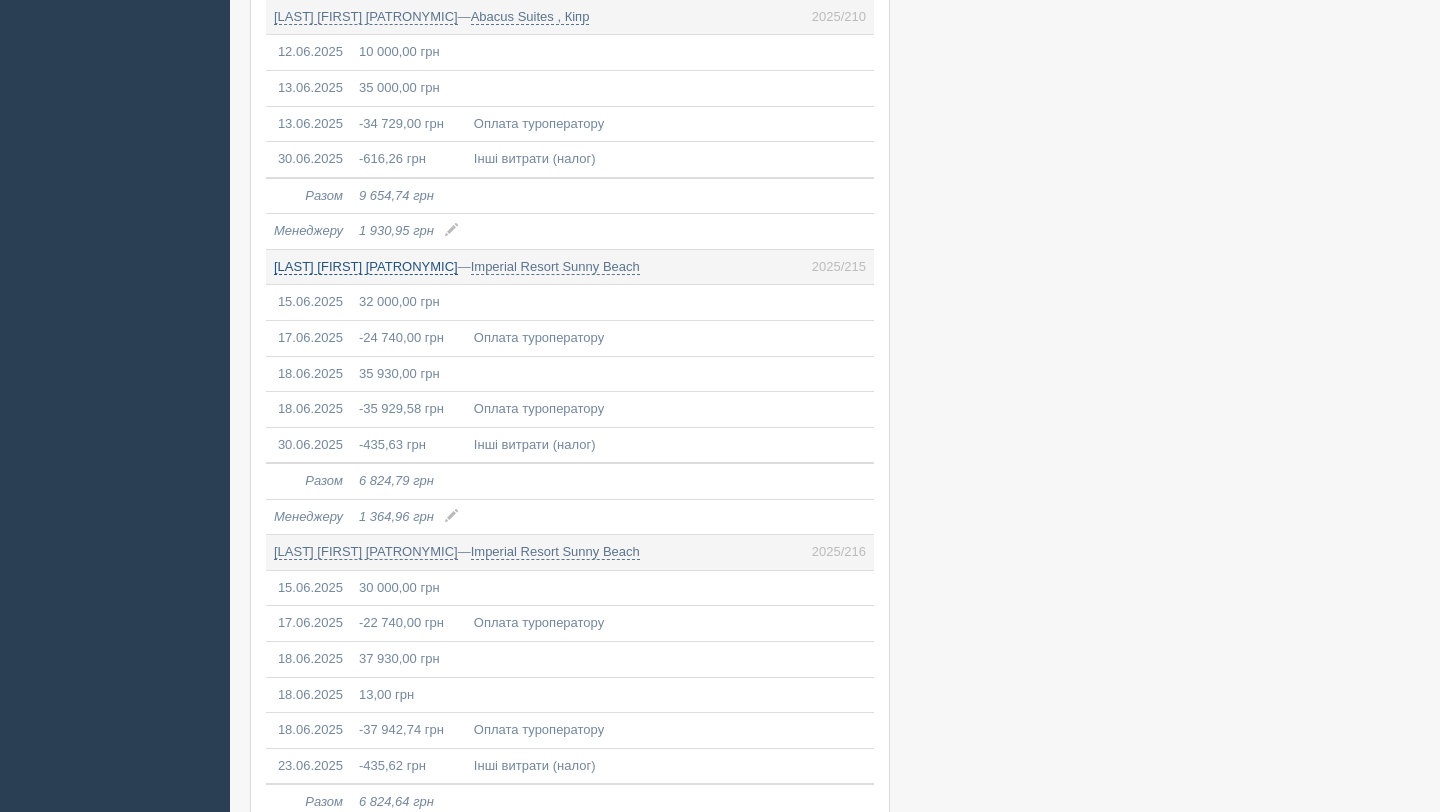 click on "[FIRST] [LAST] [PATRONYMIC]" at bounding box center [366, 267] 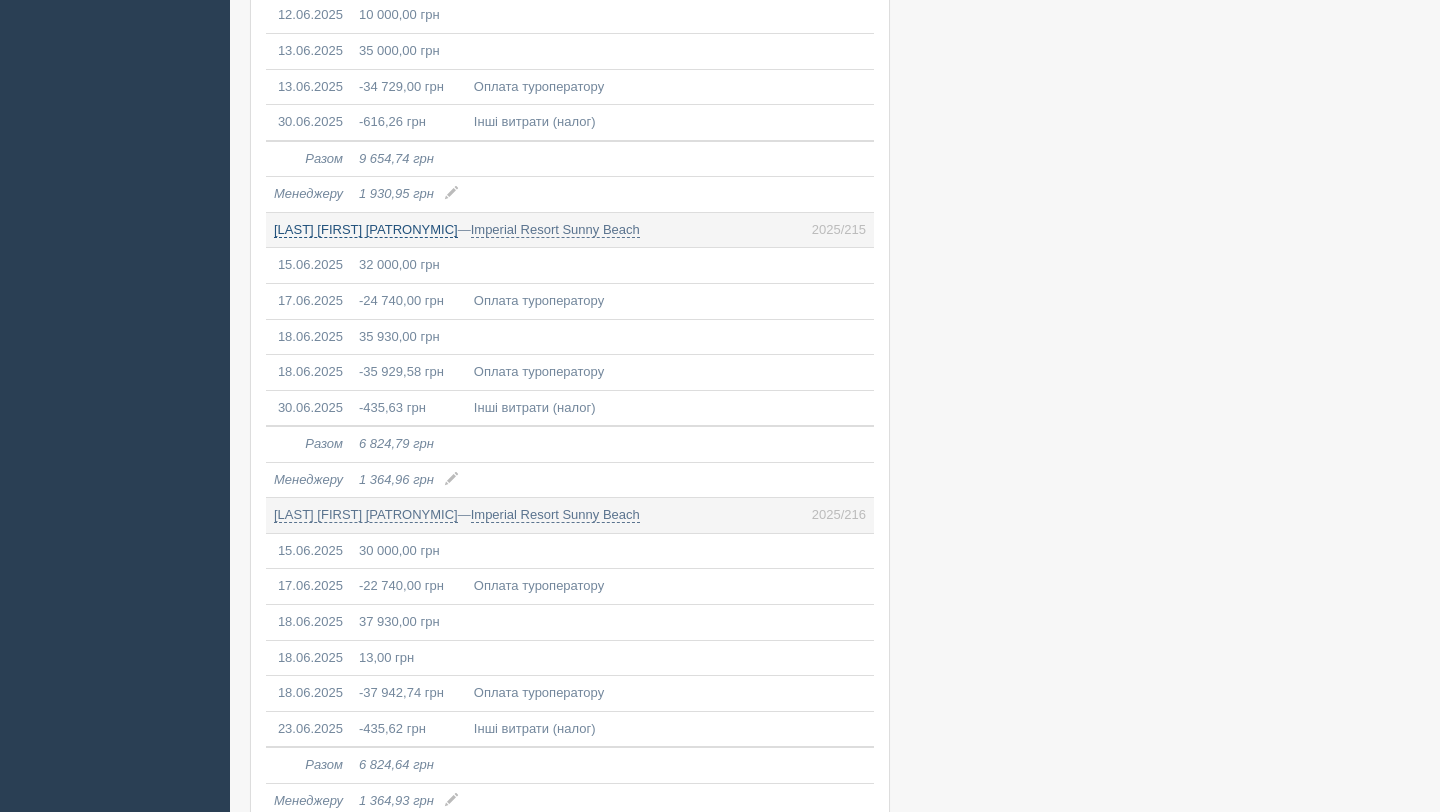 scroll, scrollTop: 8648, scrollLeft: 0, axis: vertical 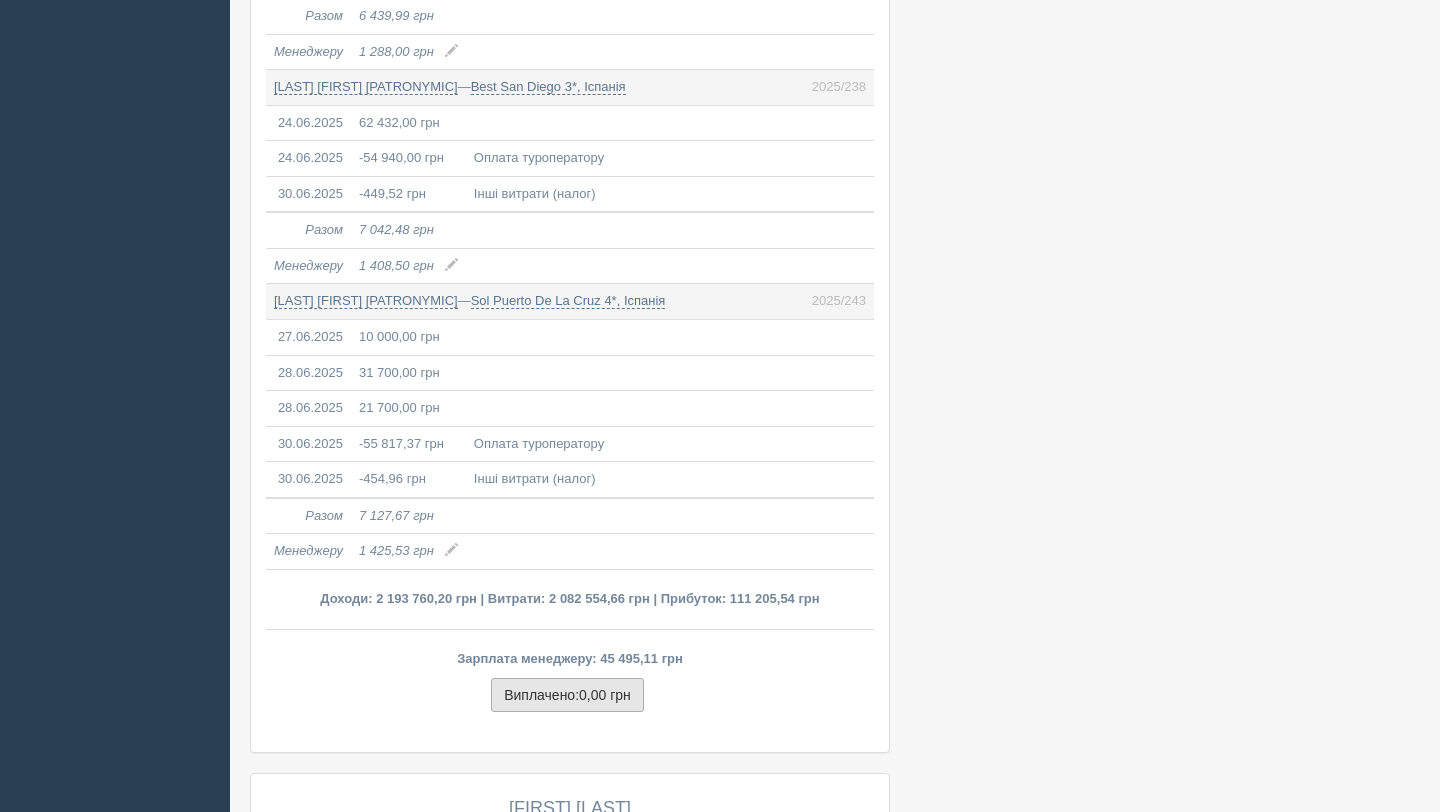 click on "0,00 грн" at bounding box center (605, 695) 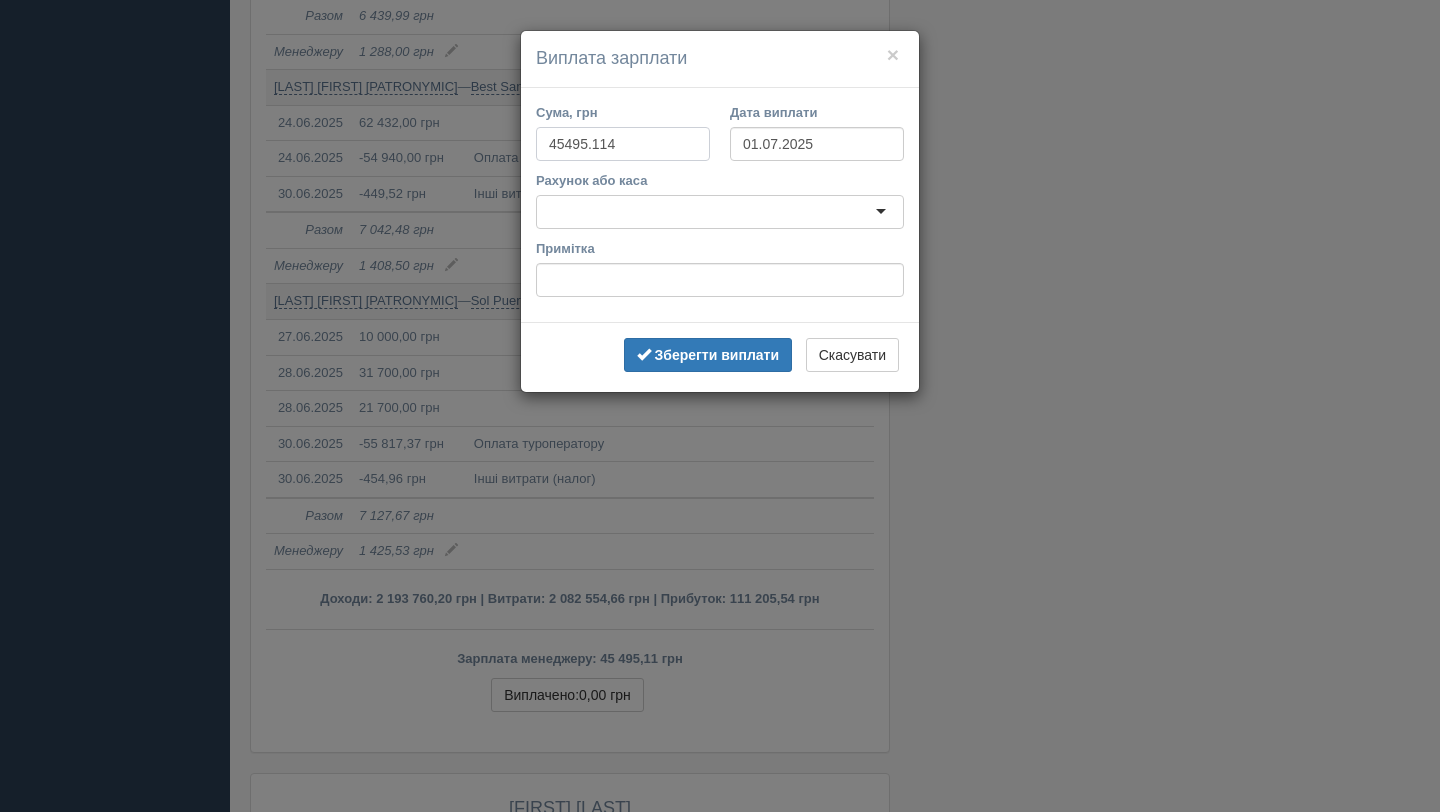 click on "45495.114" at bounding box center [623, 144] 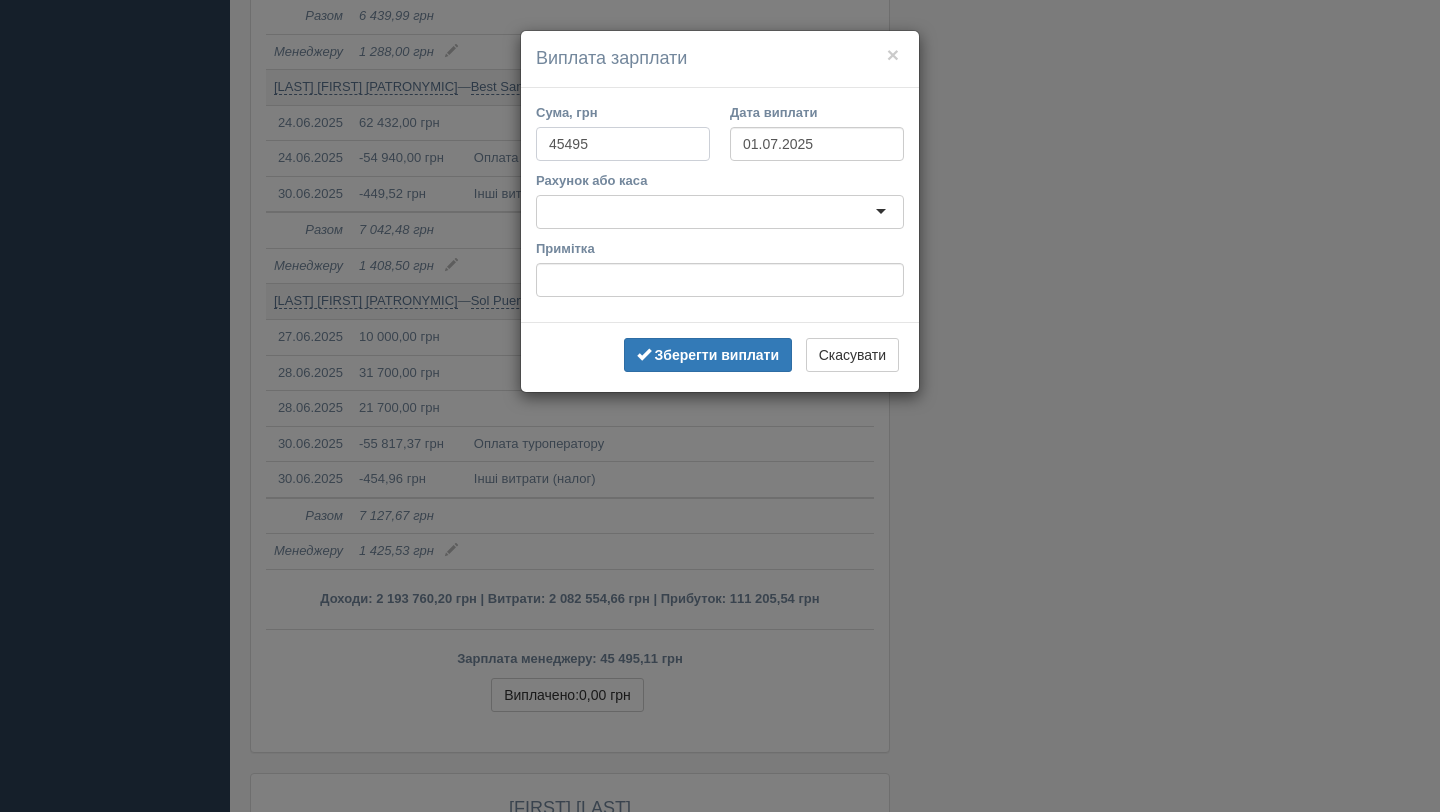 type on "45495" 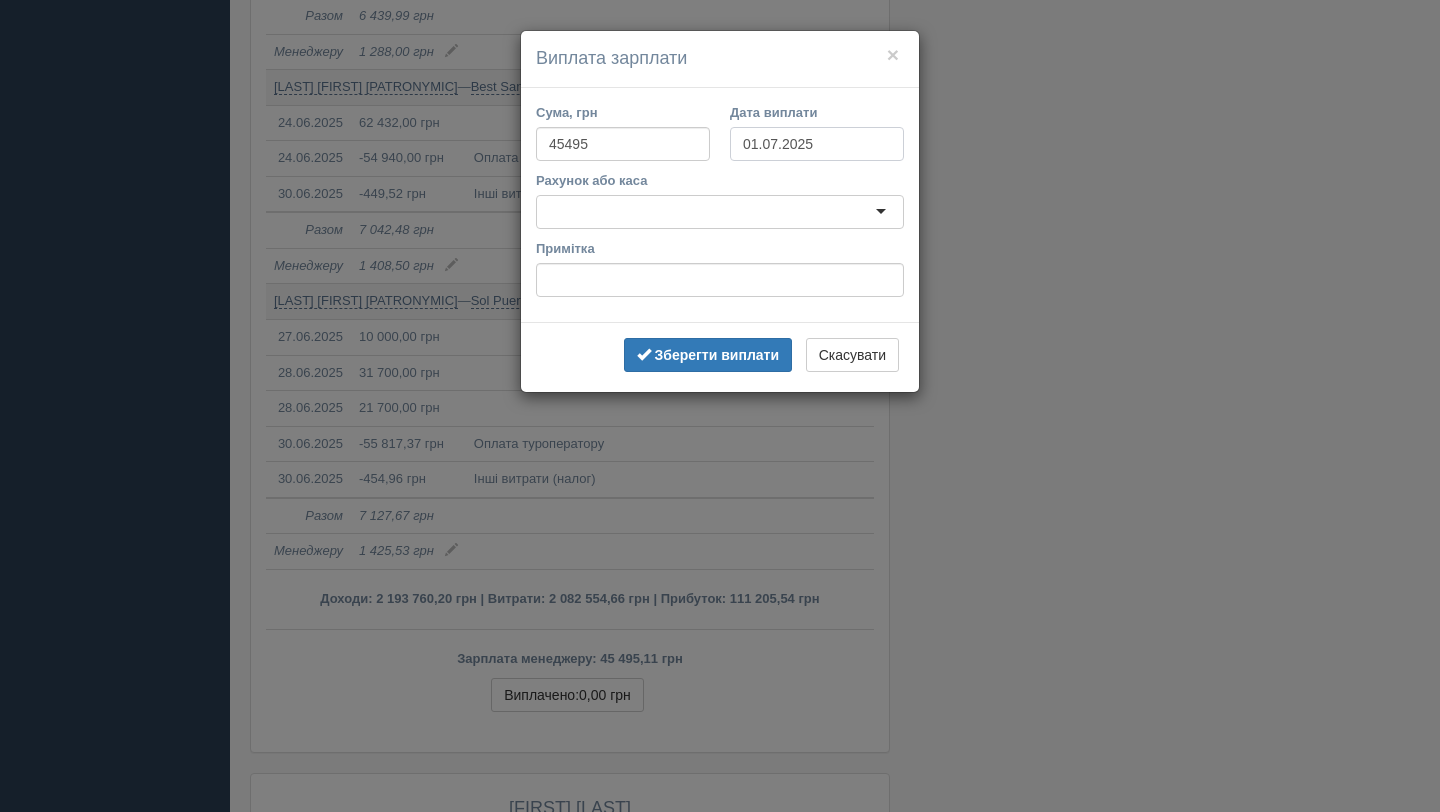click on "01.07.2025" at bounding box center [817, 144] 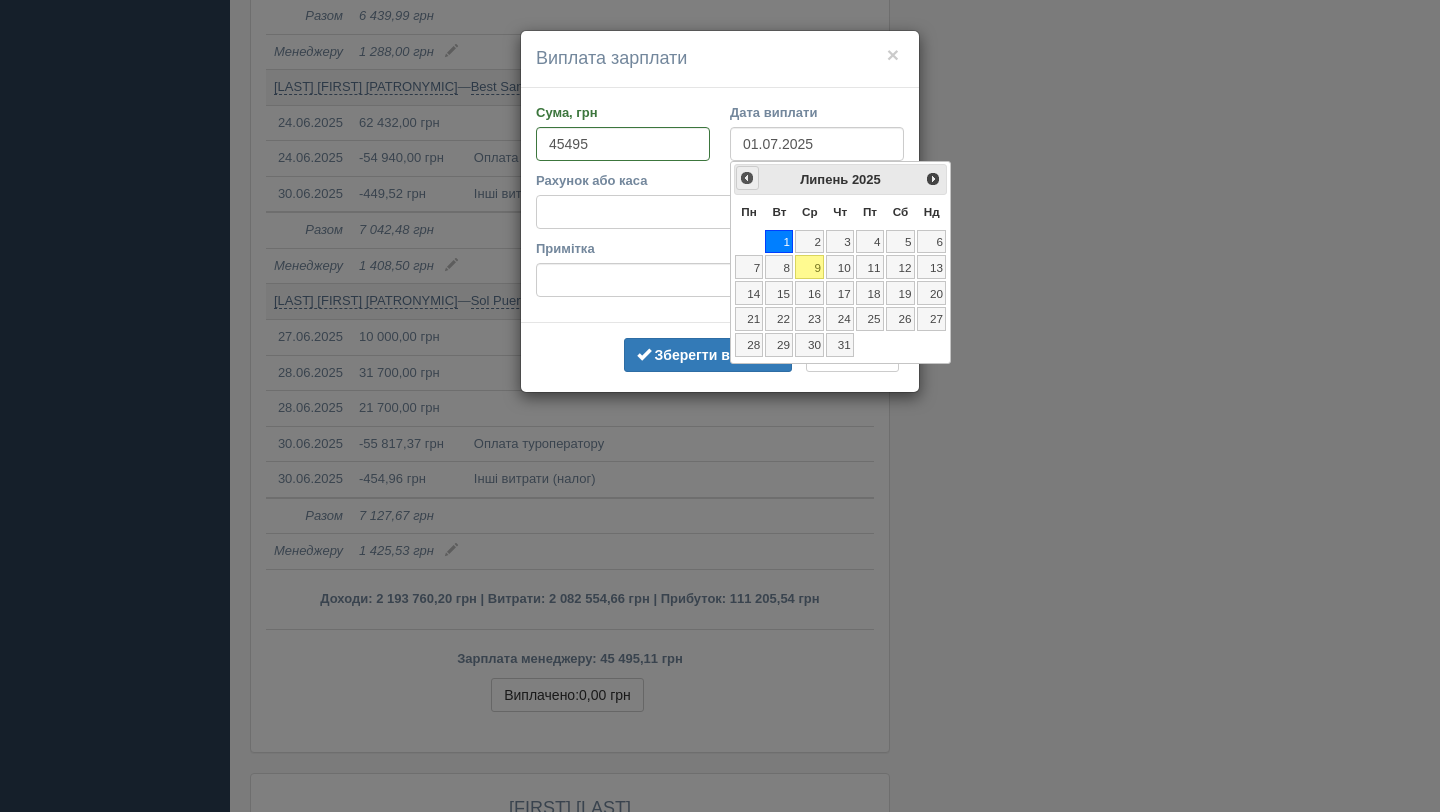 click on "<Попер" at bounding box center (747, 178) 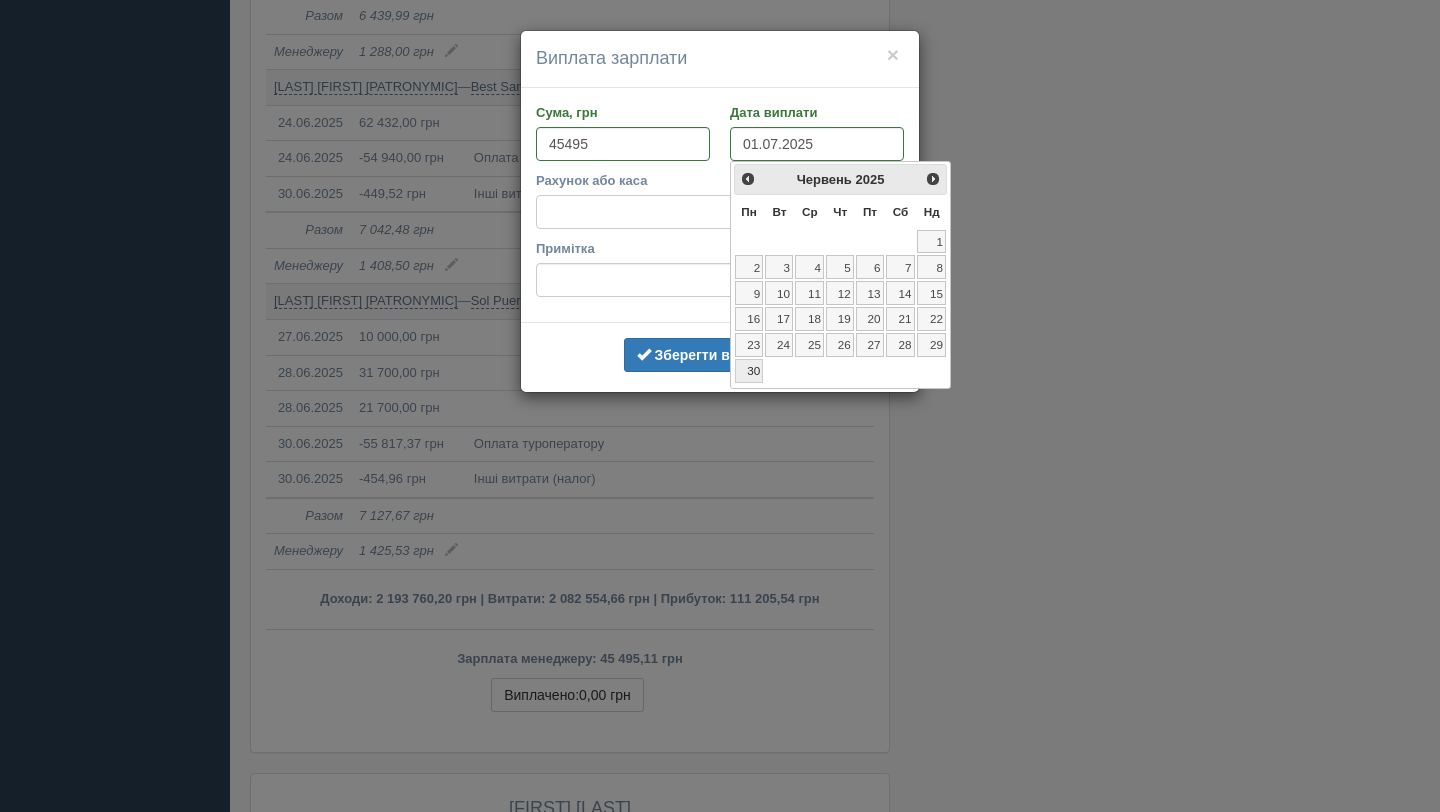 click on "30" at bounding box center [749, 371] 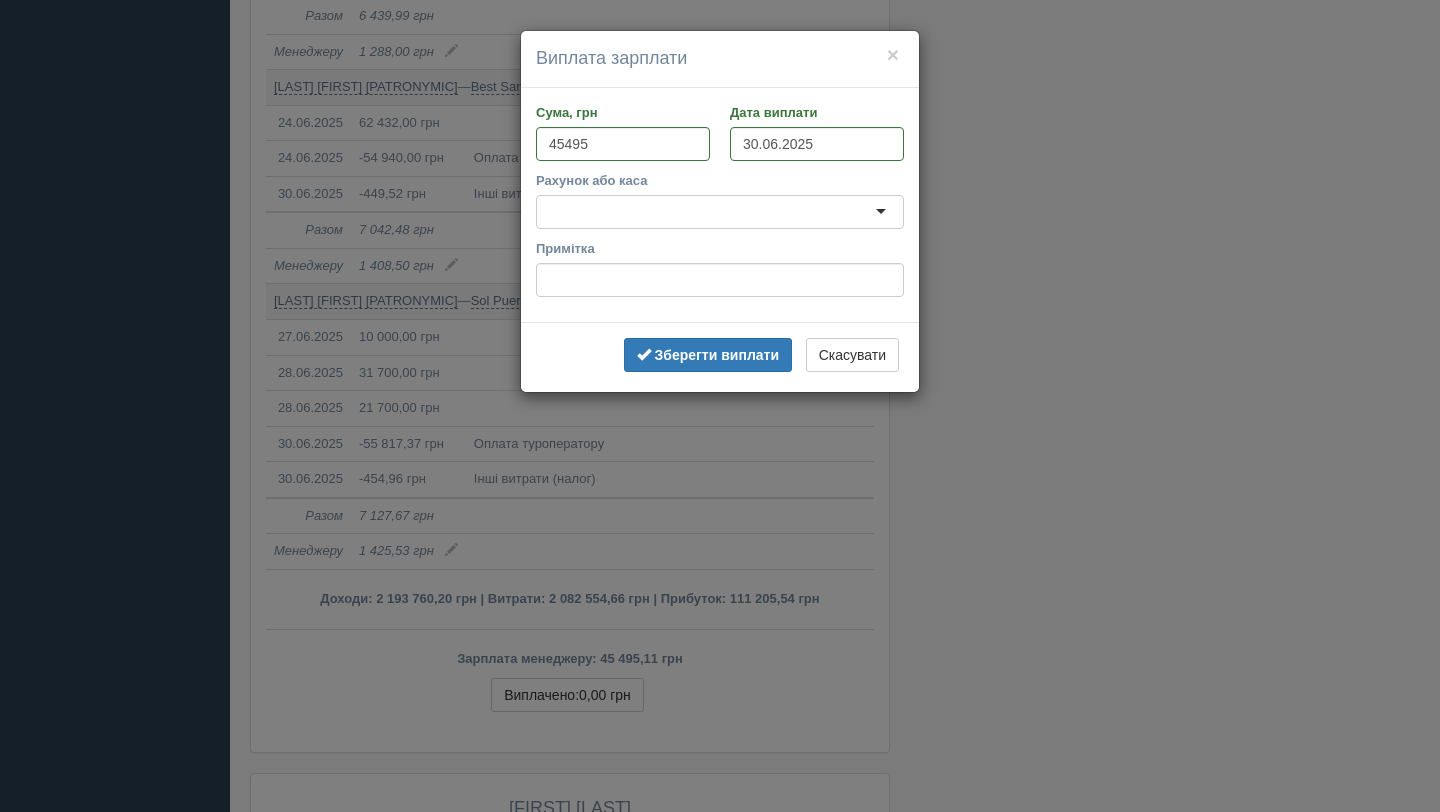 click at bounding box center [720, 212] 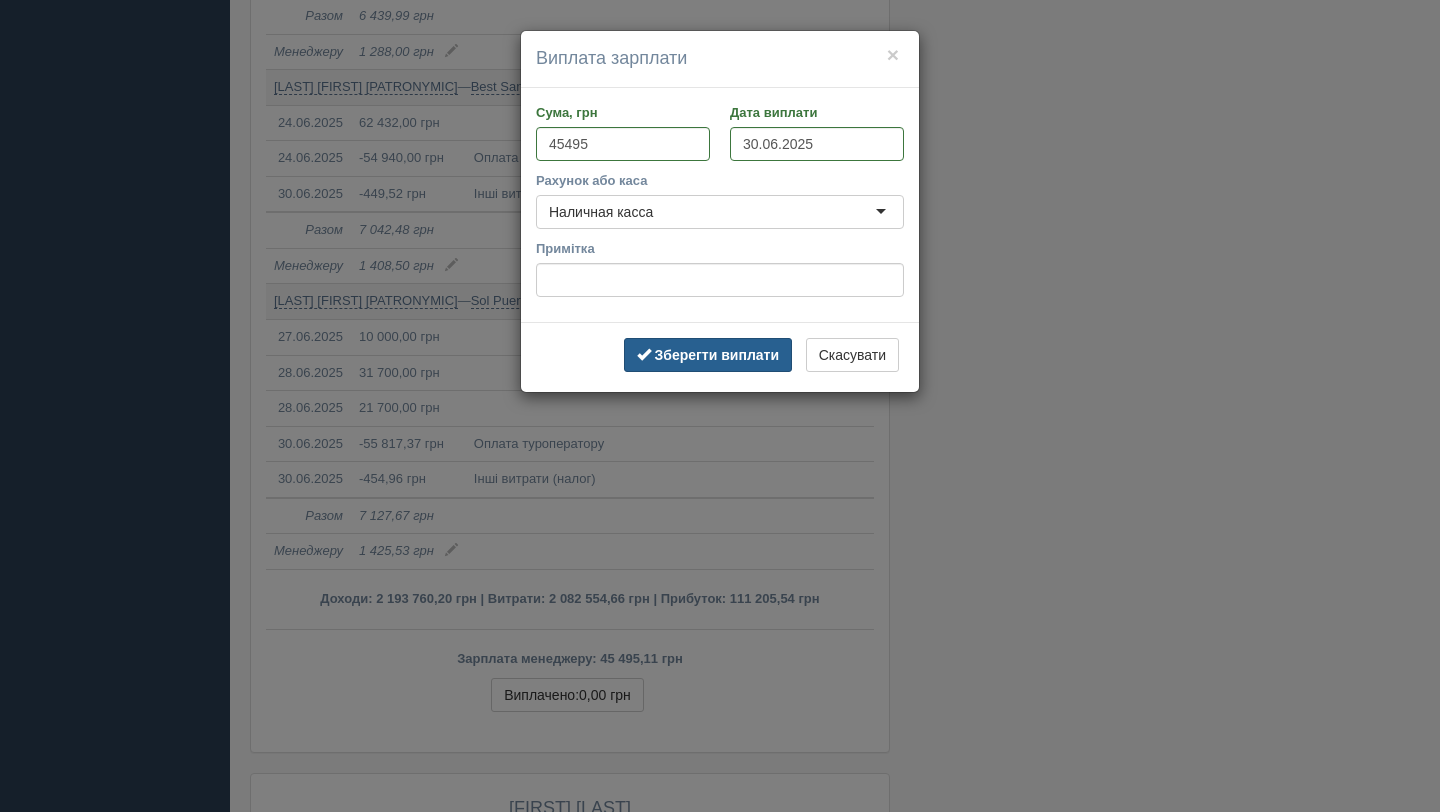 click on "Зберегти виплати" at bounding box center (717, 355) 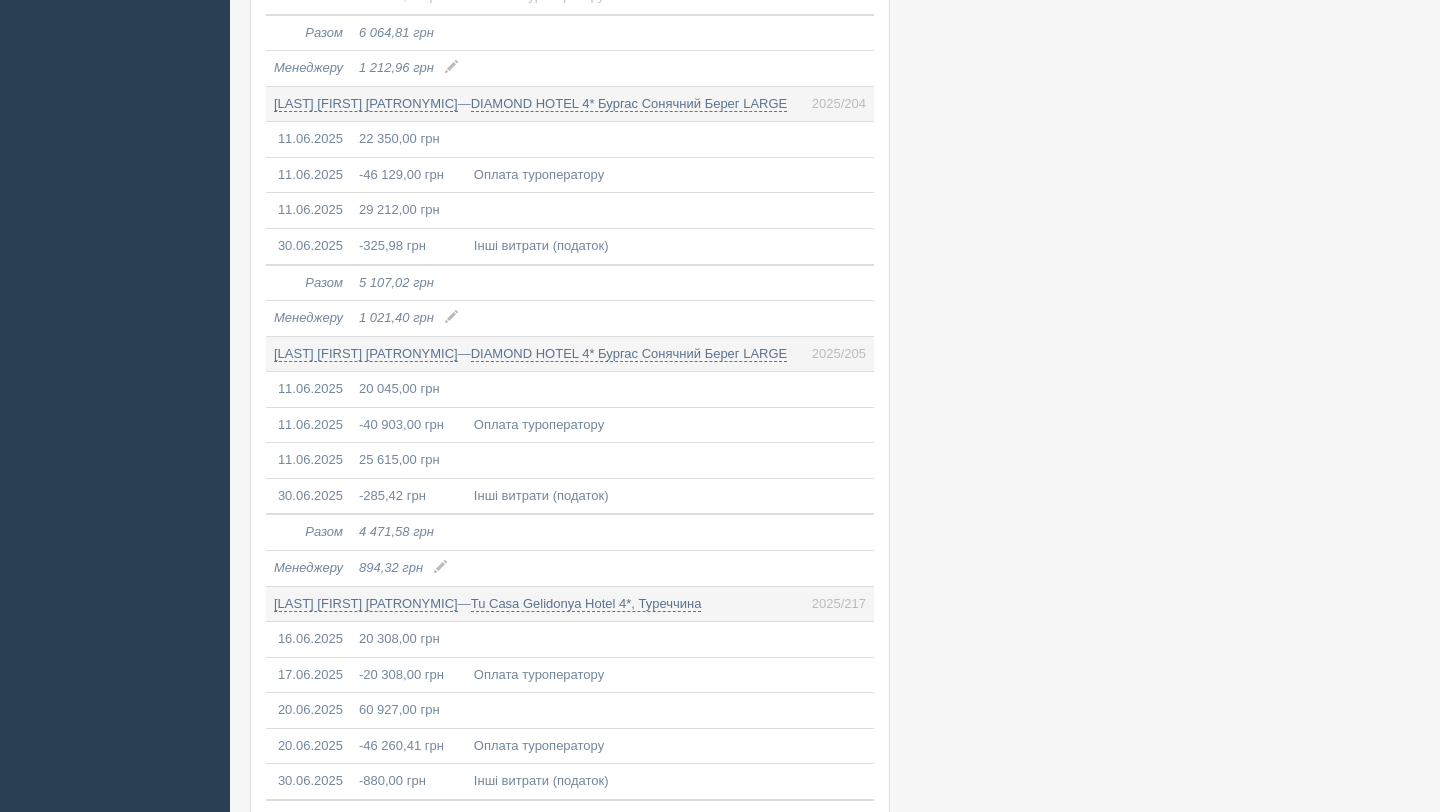 scroll, scrollTop: 14309, scrollLeft: 0, axis: vertical 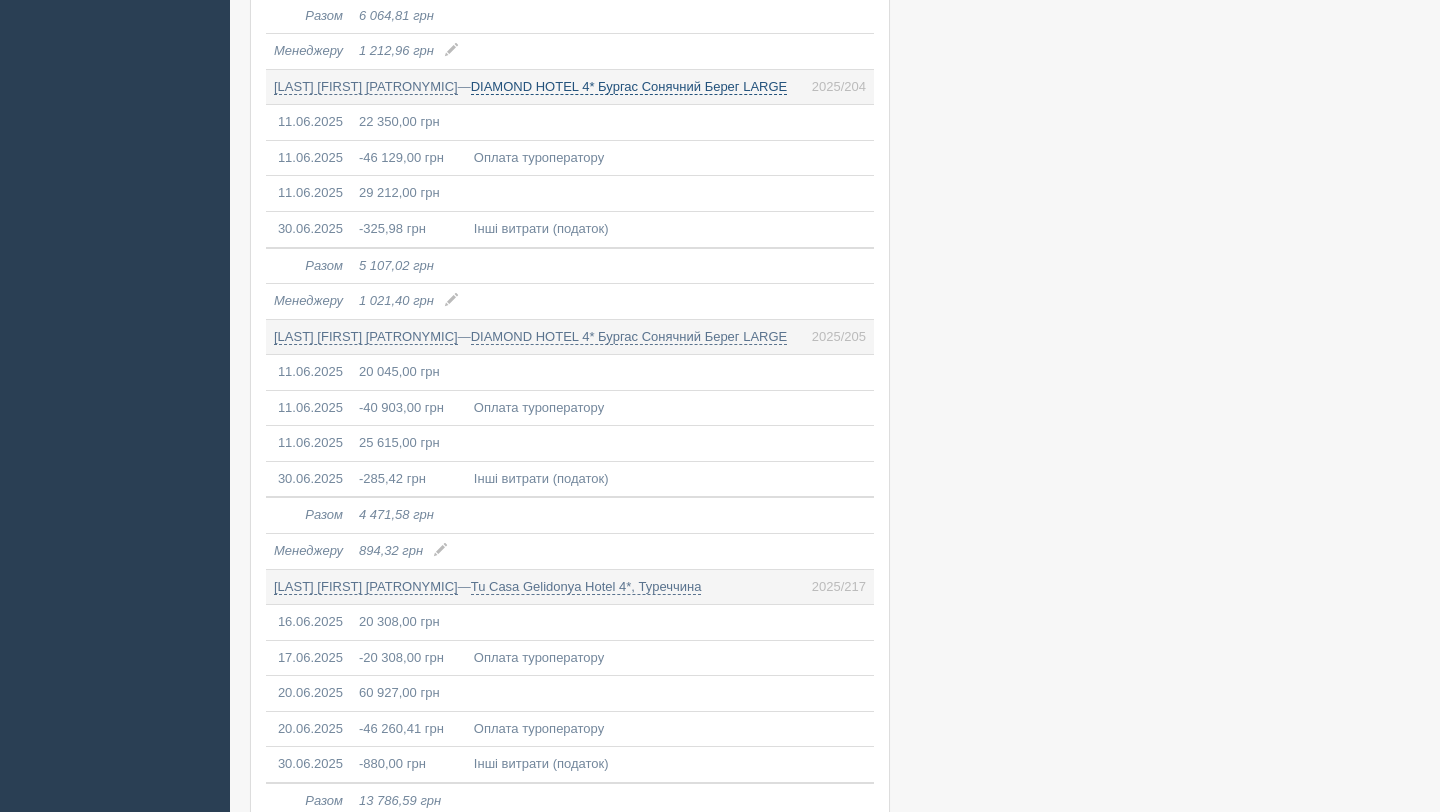 click on "DIAMOND HOTEL 4* Бургас Сонячний Берег LARGE" at bounding box center (629, 87) 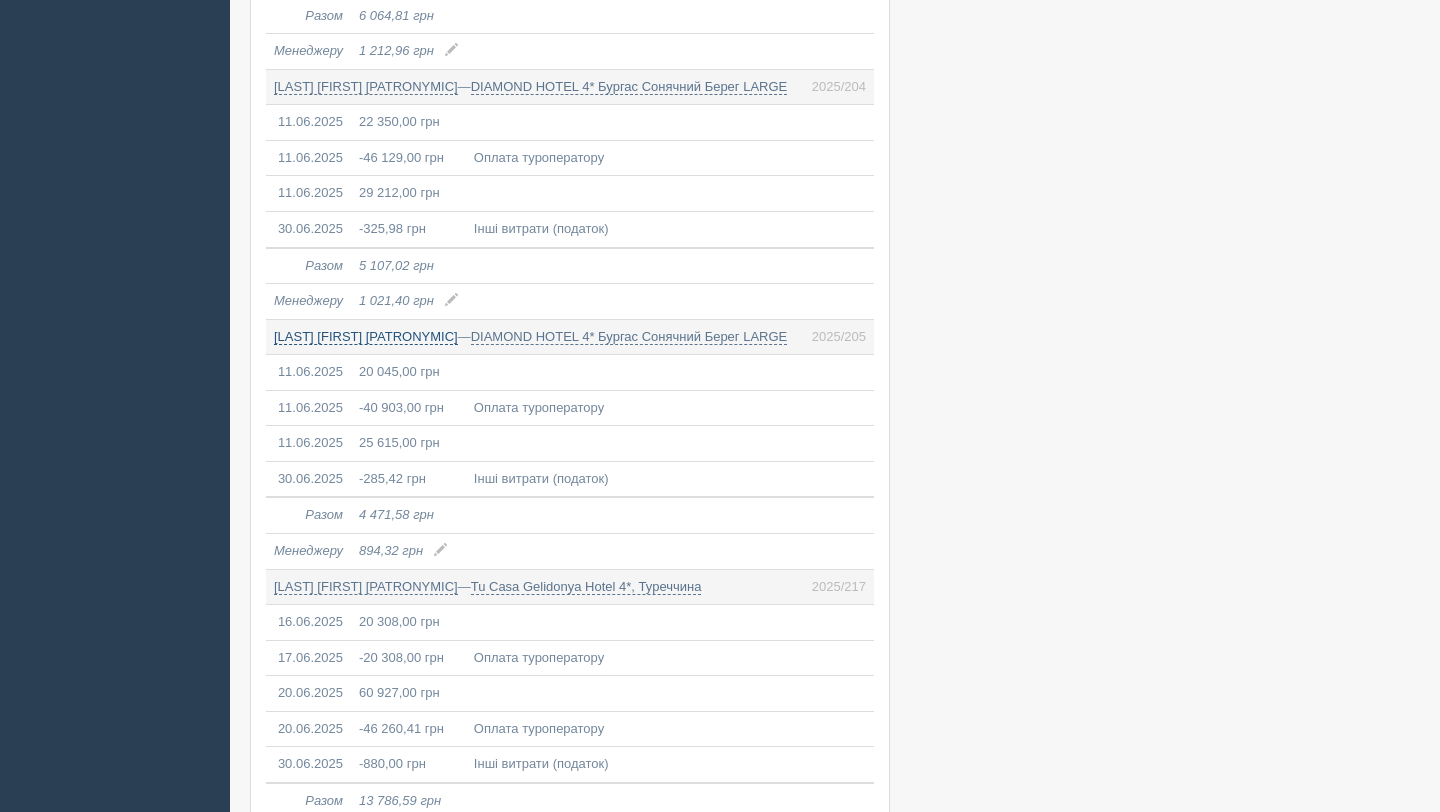click on "Лукова Інна Євгенівна" at bounding box center (366, 87) 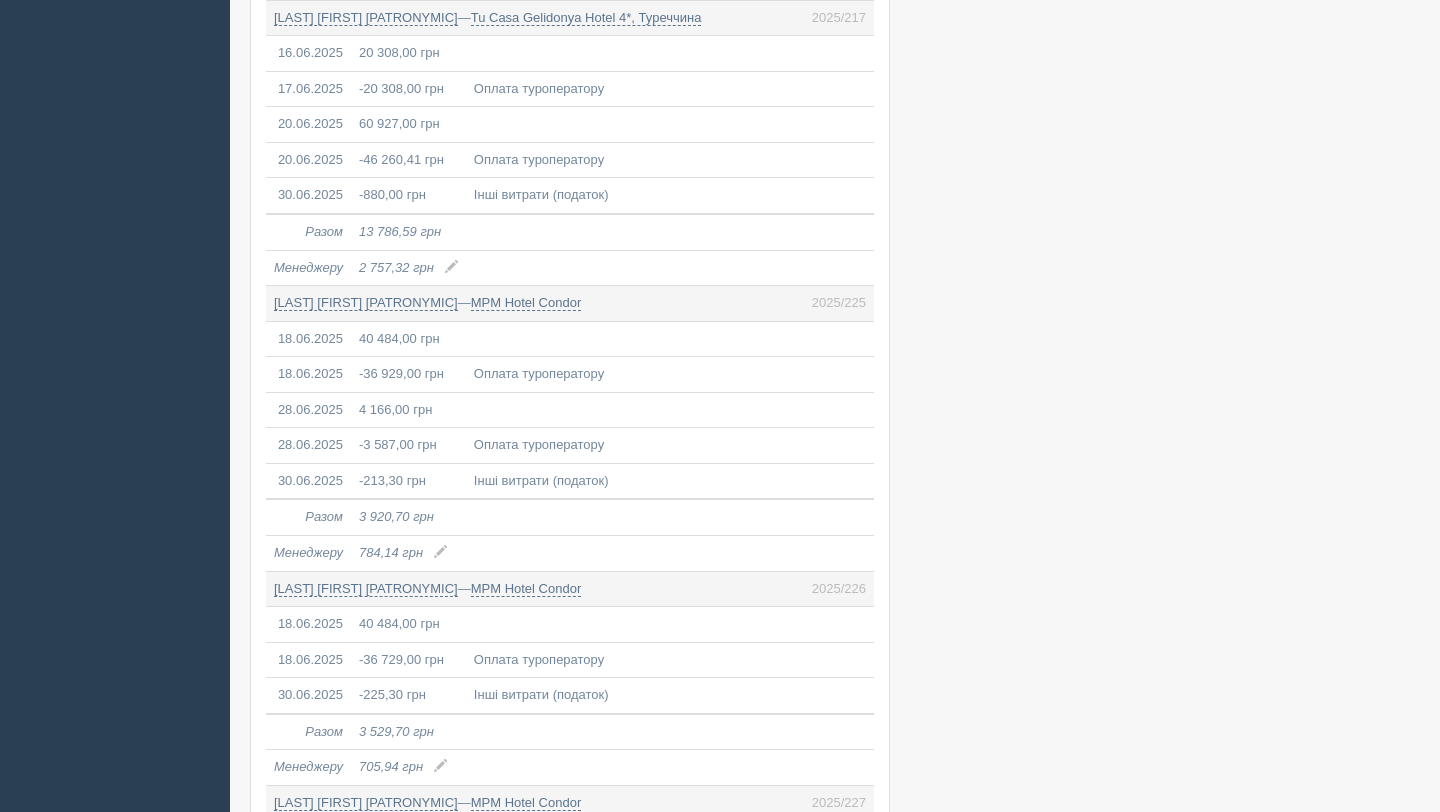 scroll, scrollTop: 14875, scrollLeft: 0, axis: vertical 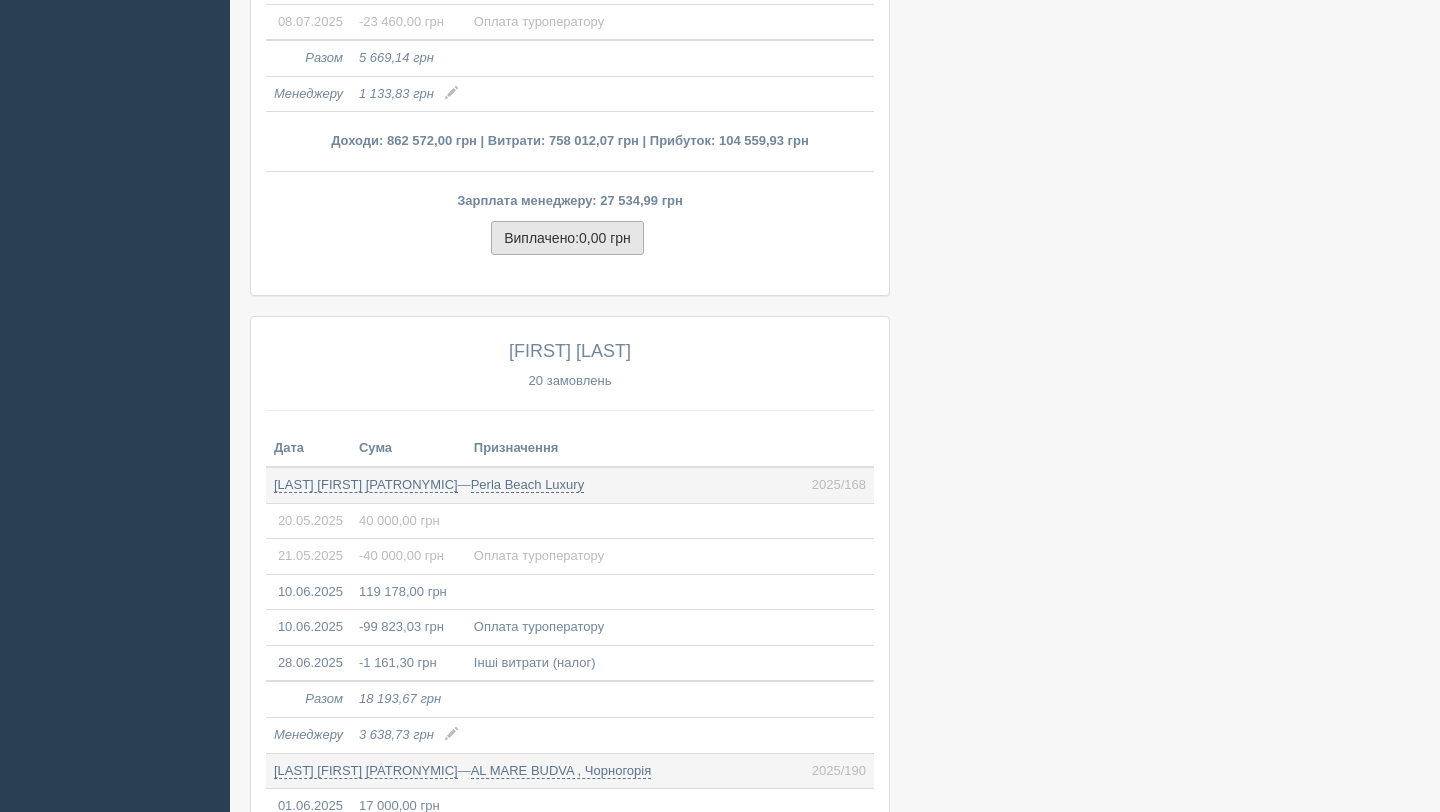 click on "Виплачено:                          0,00 грн" at bounding box center (567, 238) 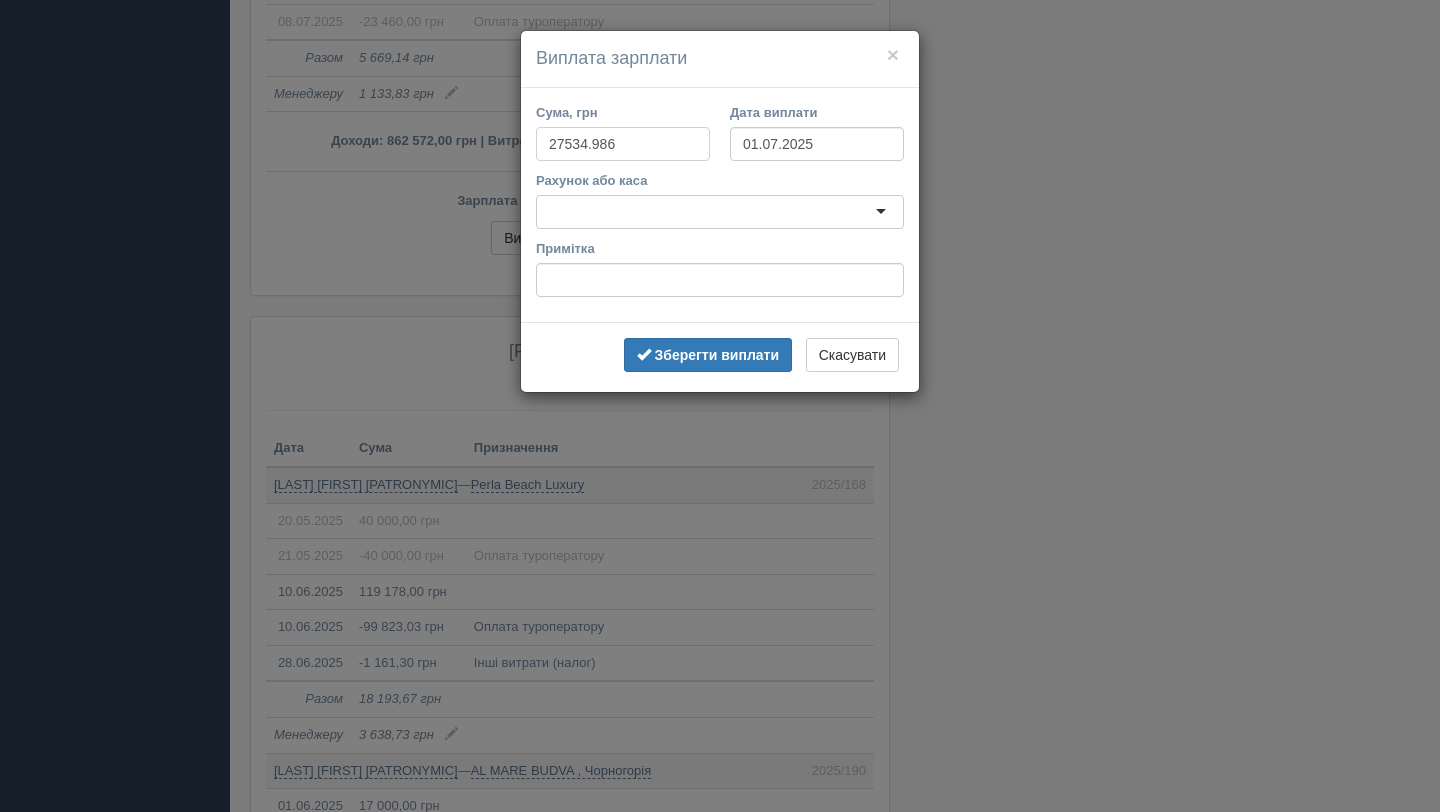click on "27534.986" at bounding box center [623, 144] 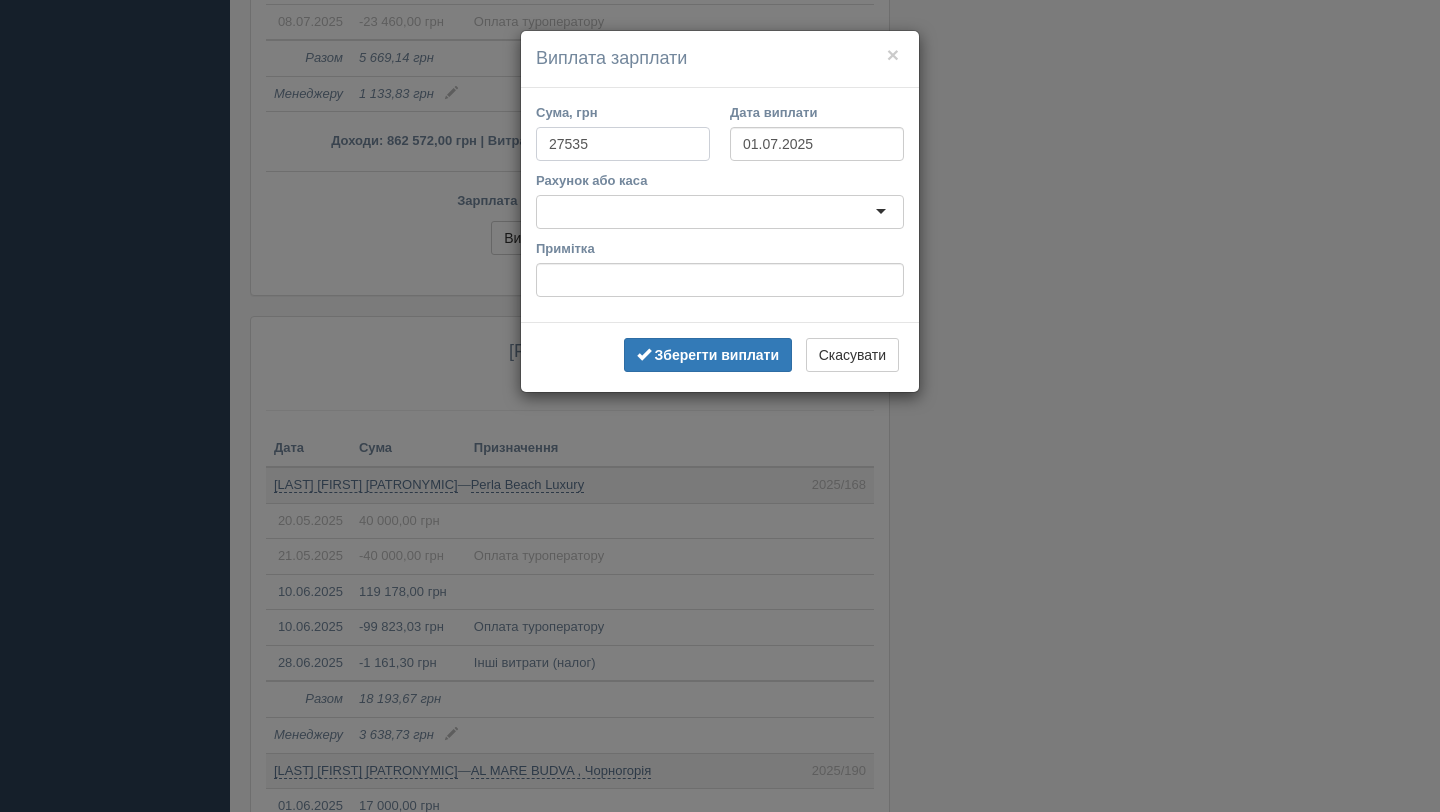 type on "27535" 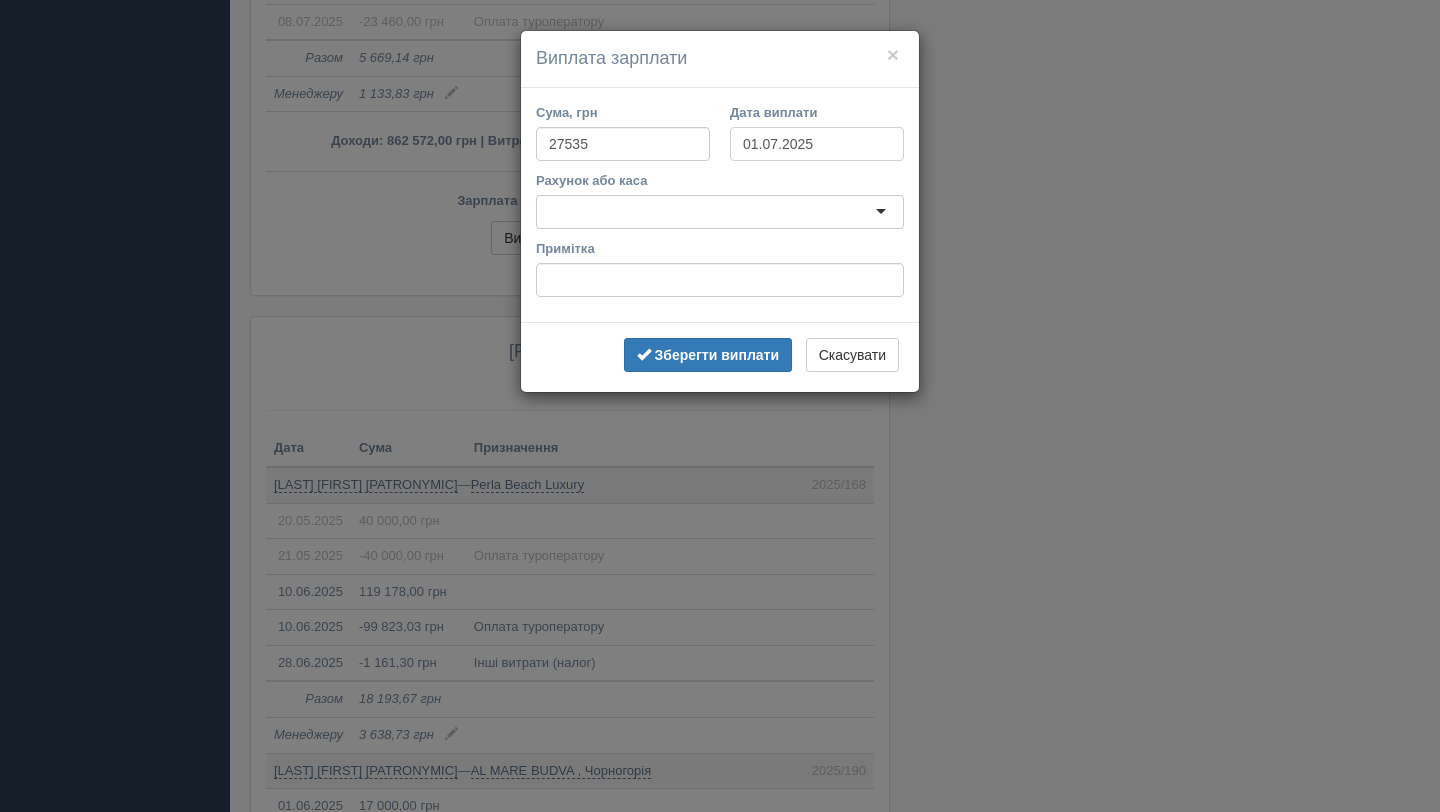 click on "01.07.2025" at bounding box center [817, 144] 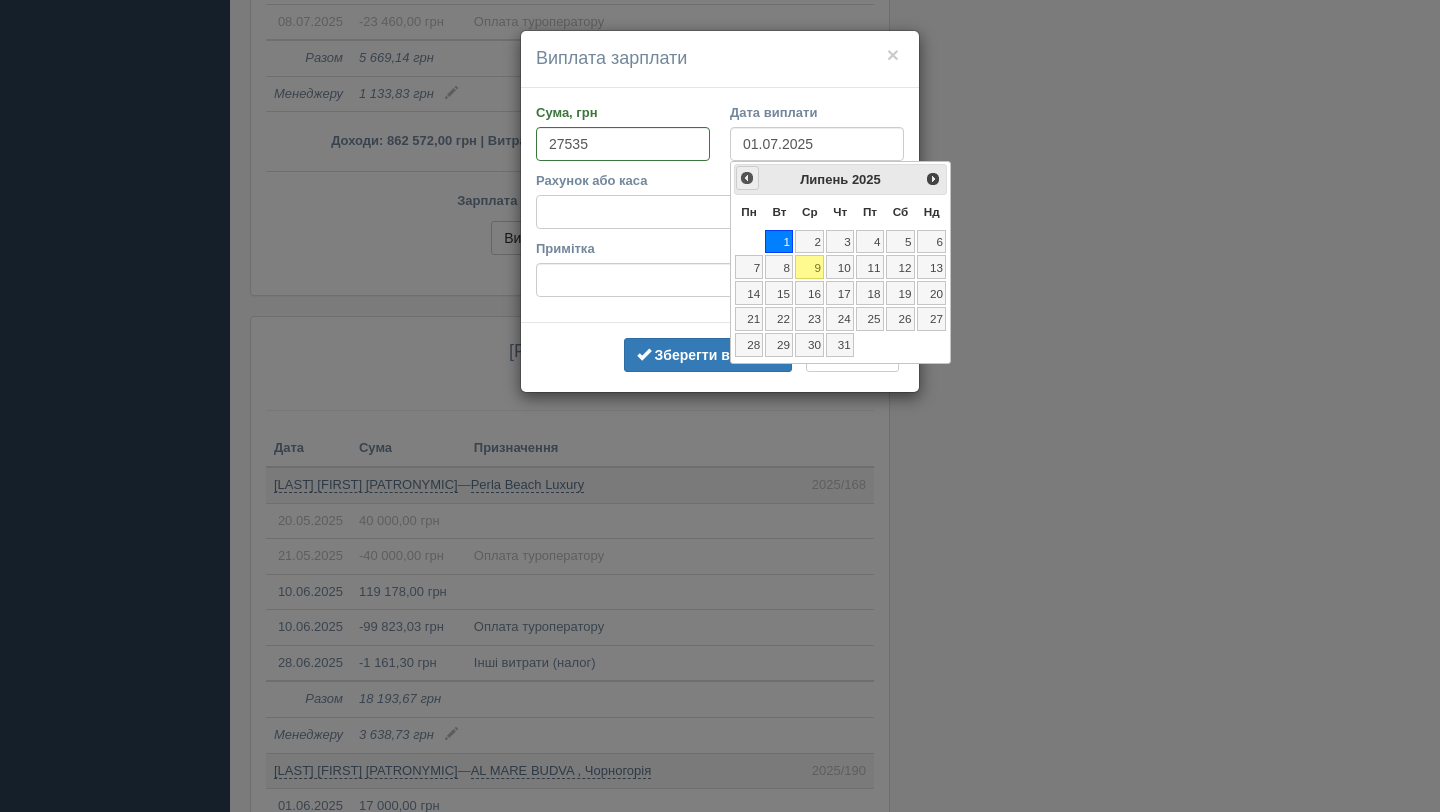 click on "<Попер" at bounding box center [747, 178] 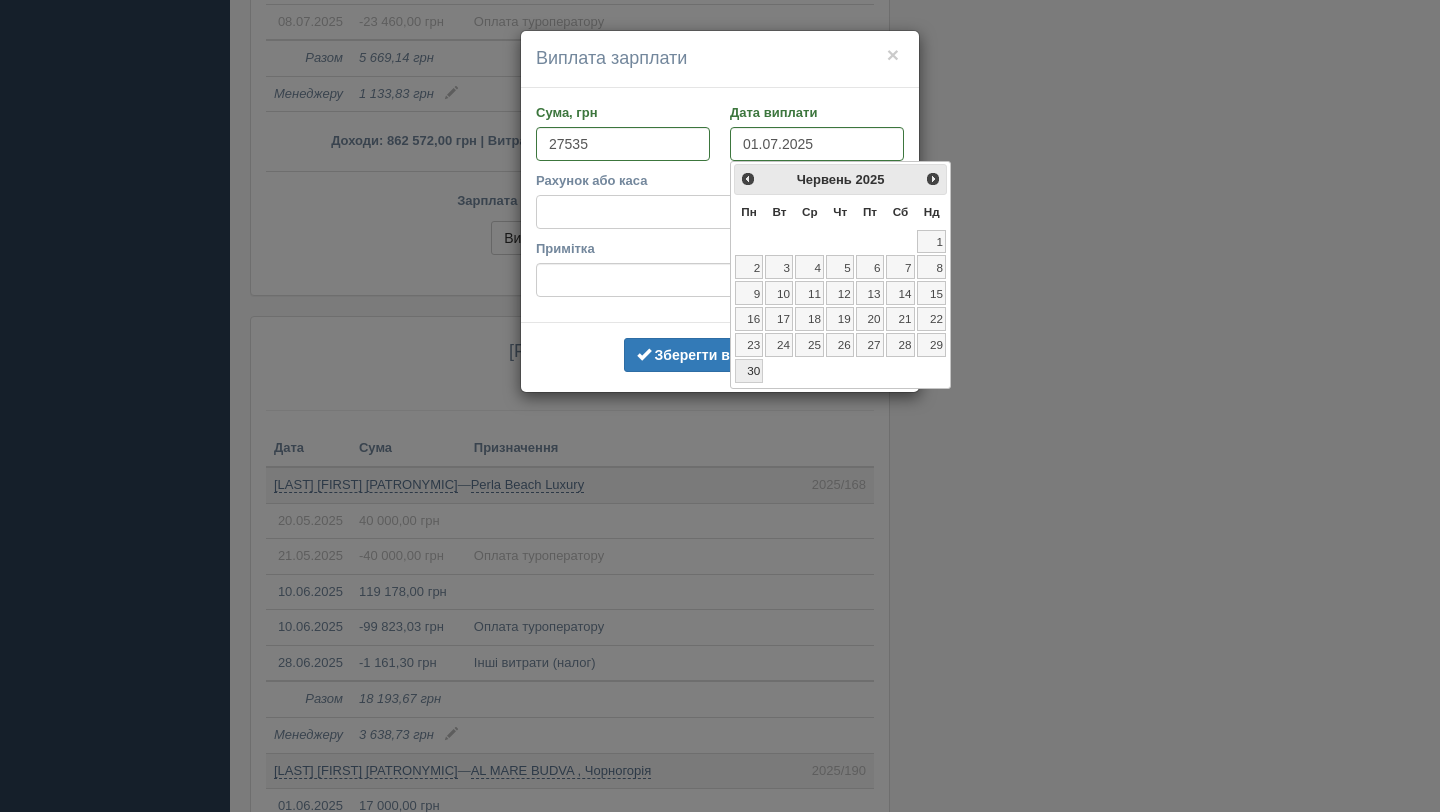 click on "30" at bounding box center [749, 371] 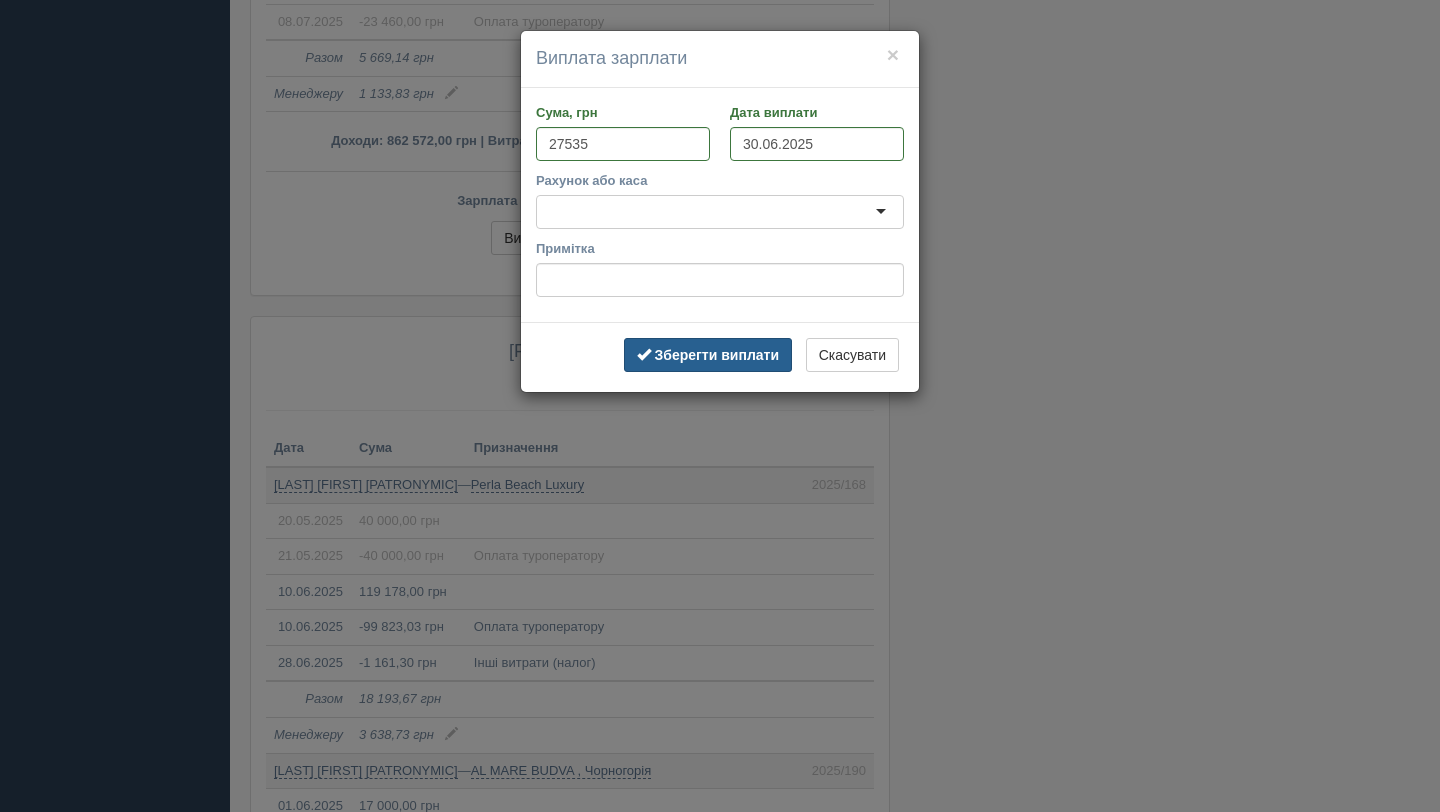 click on "Зберегти виплати" at bounding box center (717, 355) 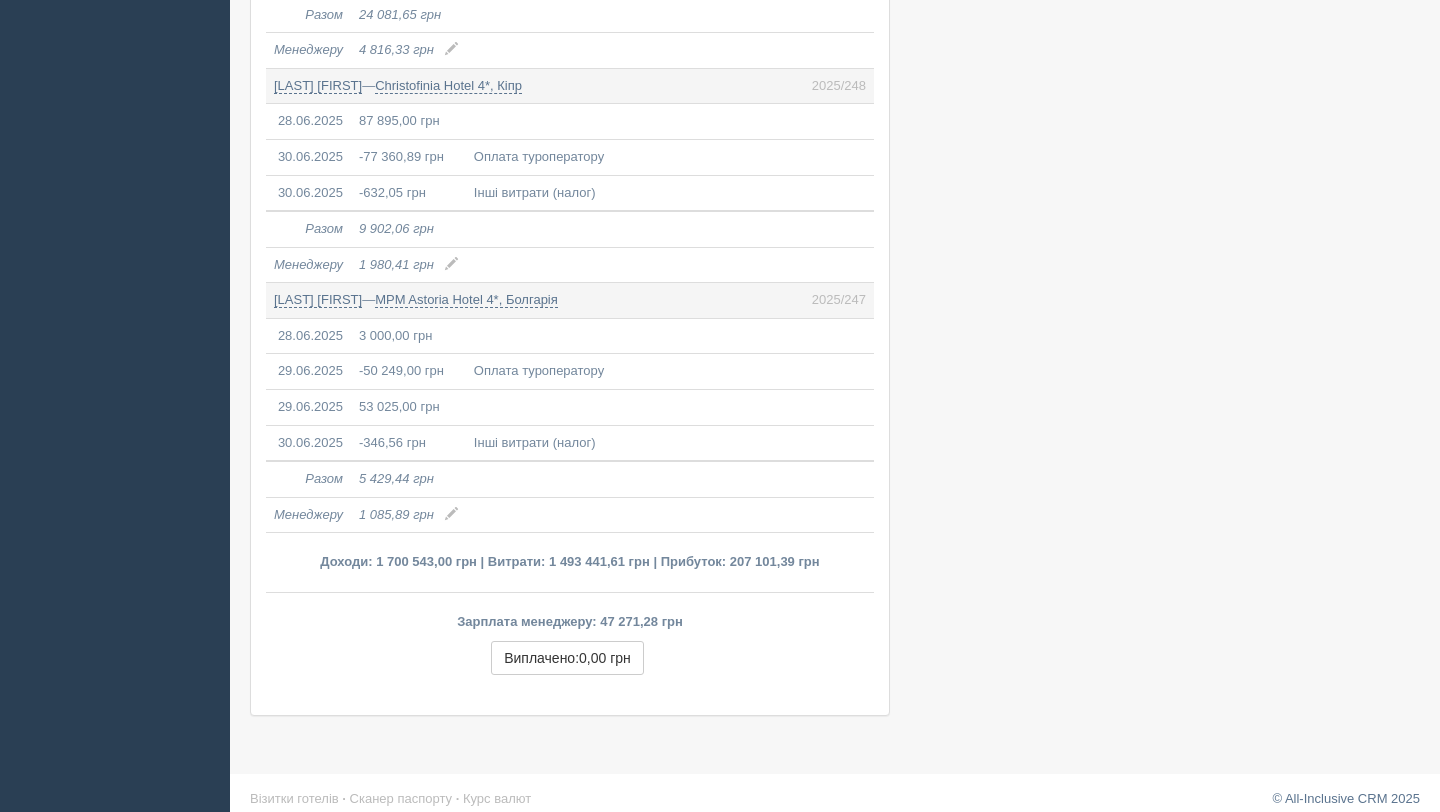 scroll, scrollTop: 22435, scrollLeft: 0, axis: vertical 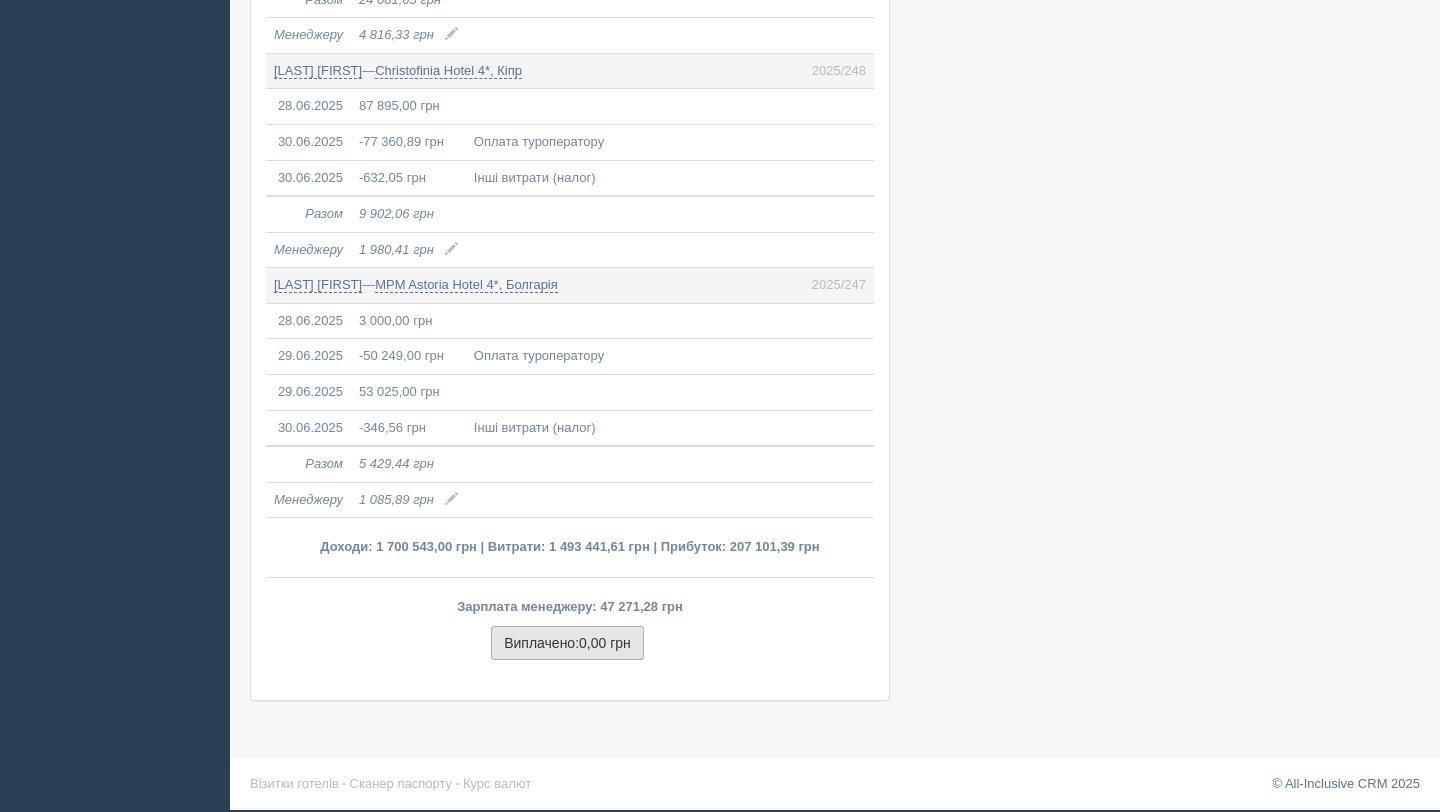 click on "Виплачено:                          0,00 грн" at bounding box center [567, 643] 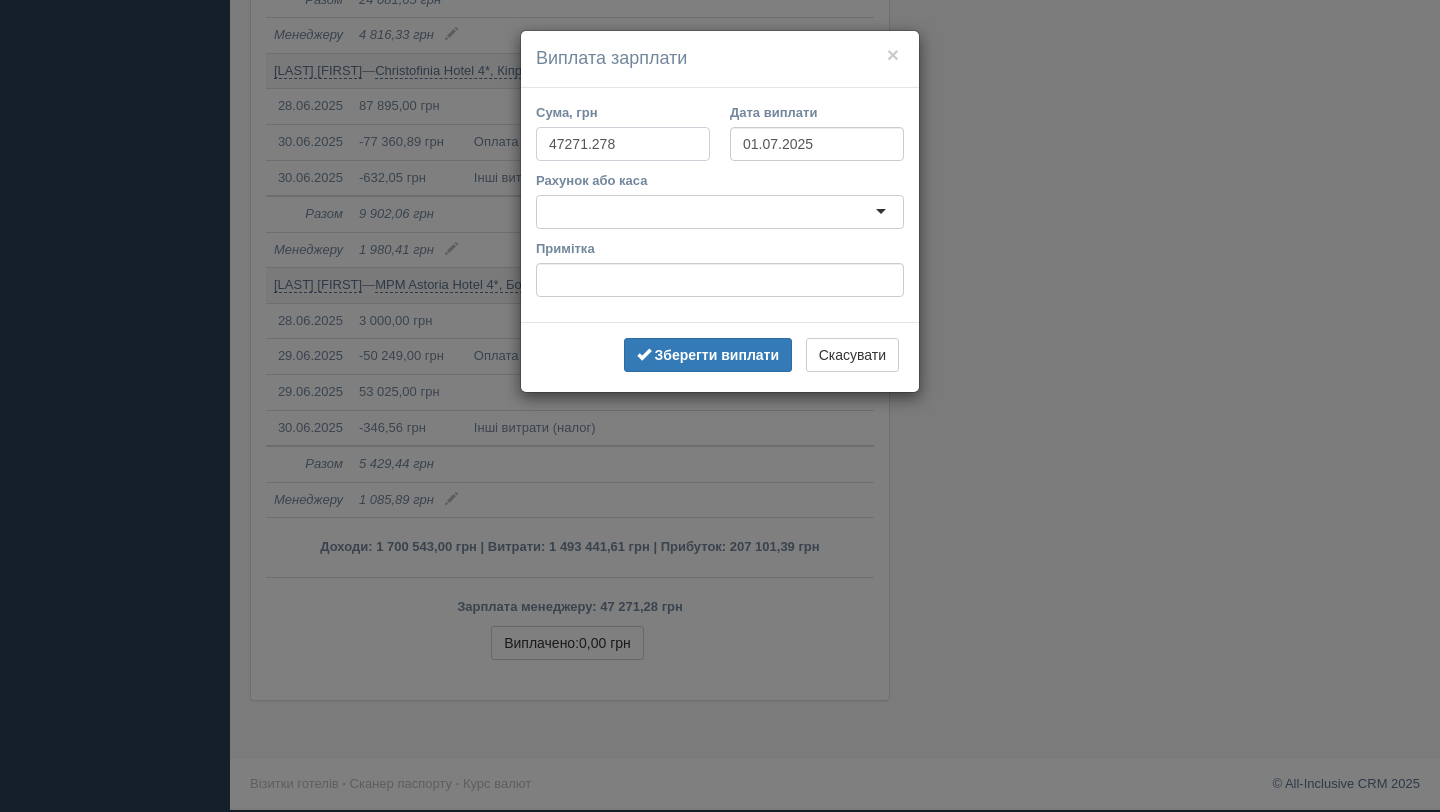 click on "47271.278" at bounding box center (623, 144) 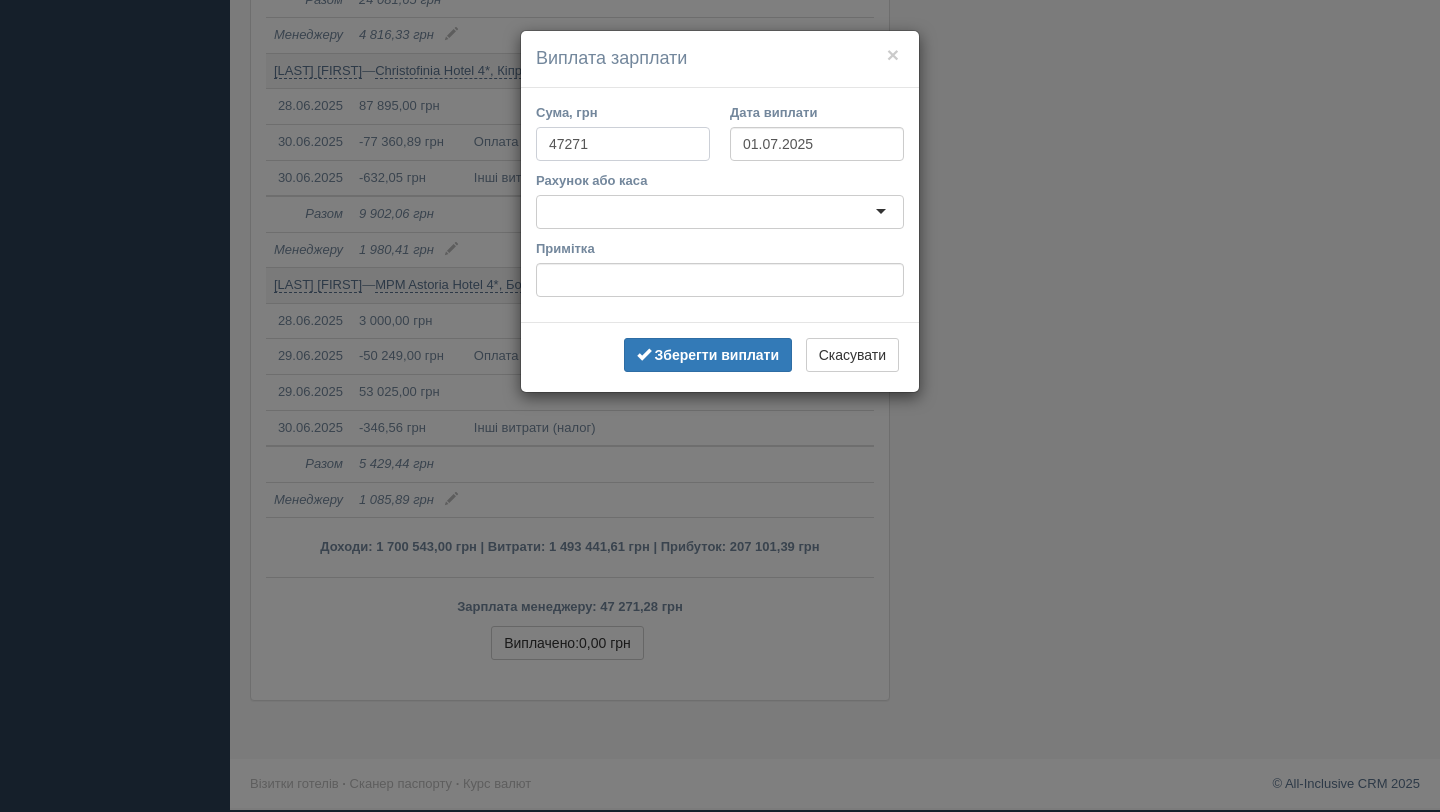 type on "47271" 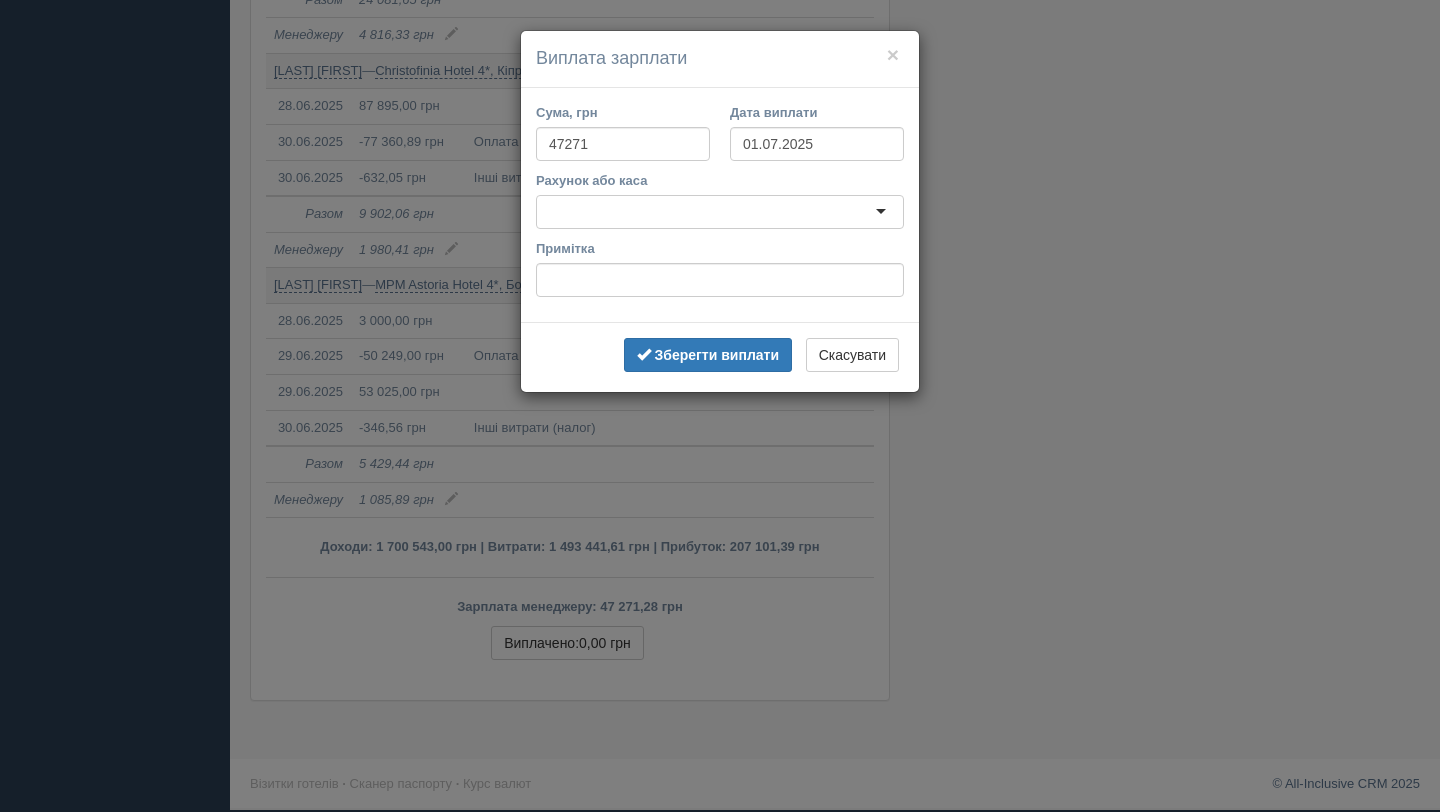 click on "Дата виплати" at bounding box center [817, 112] 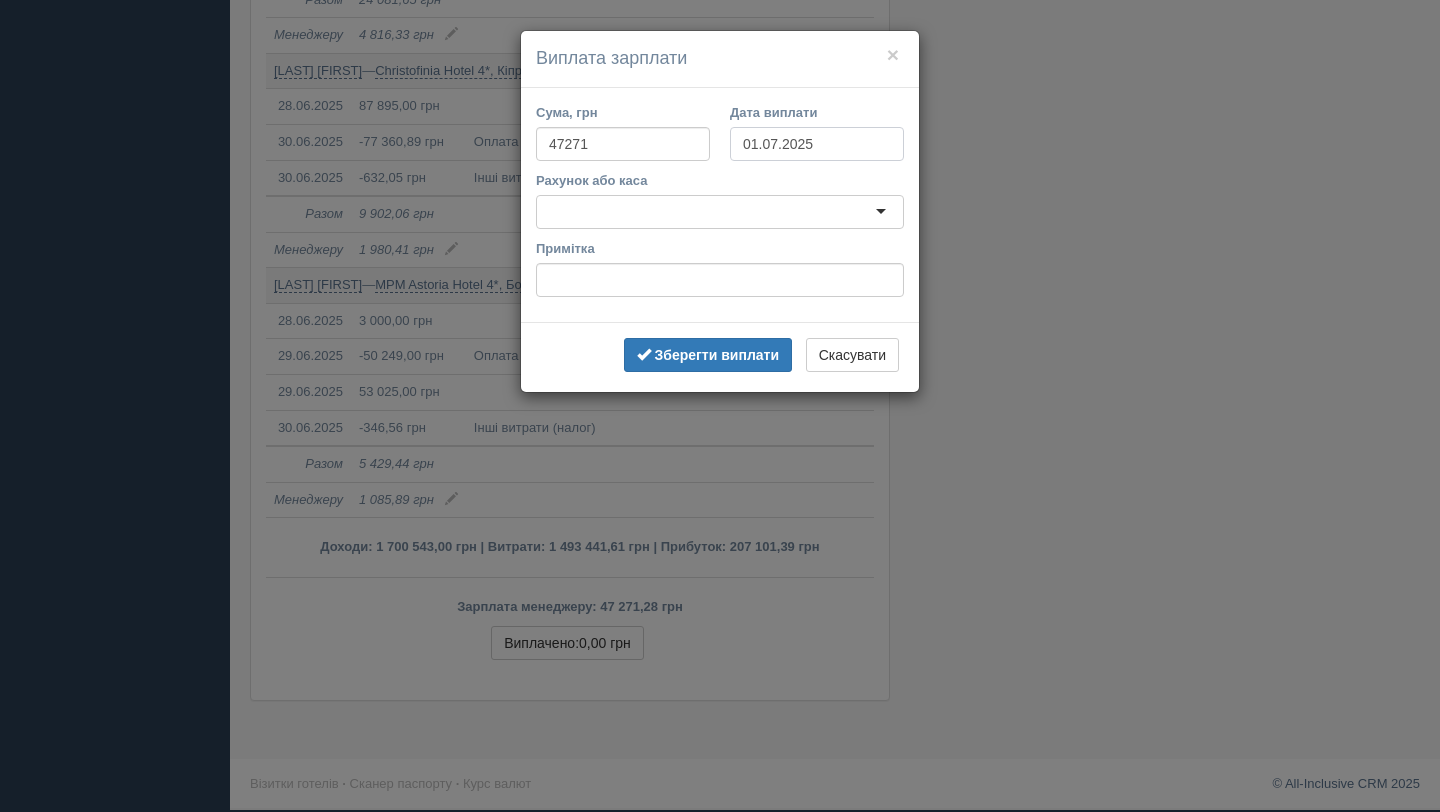 click on "01.07.2025" at bounding box center [817, 144] 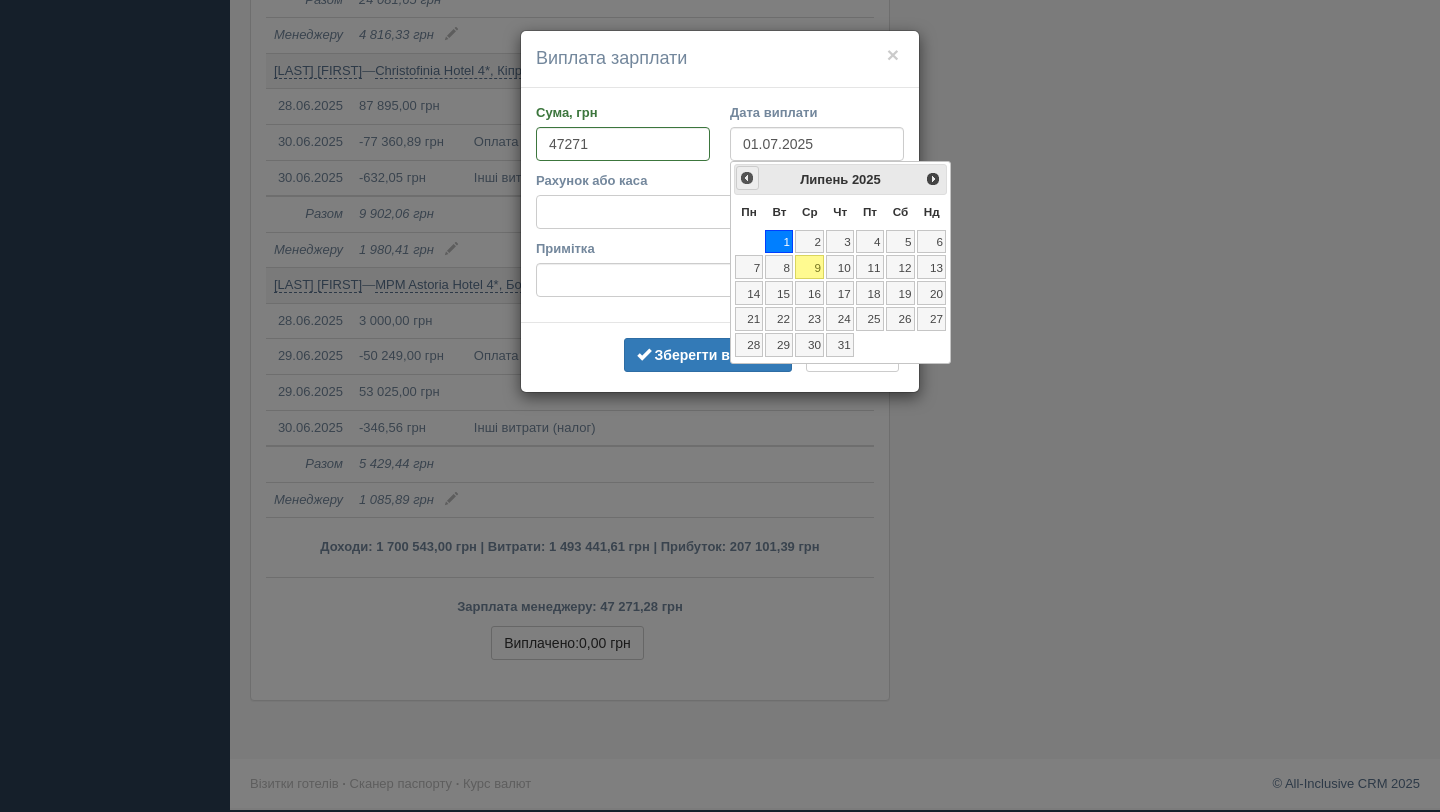click on "<Попер" at bounding box center (747, 178) 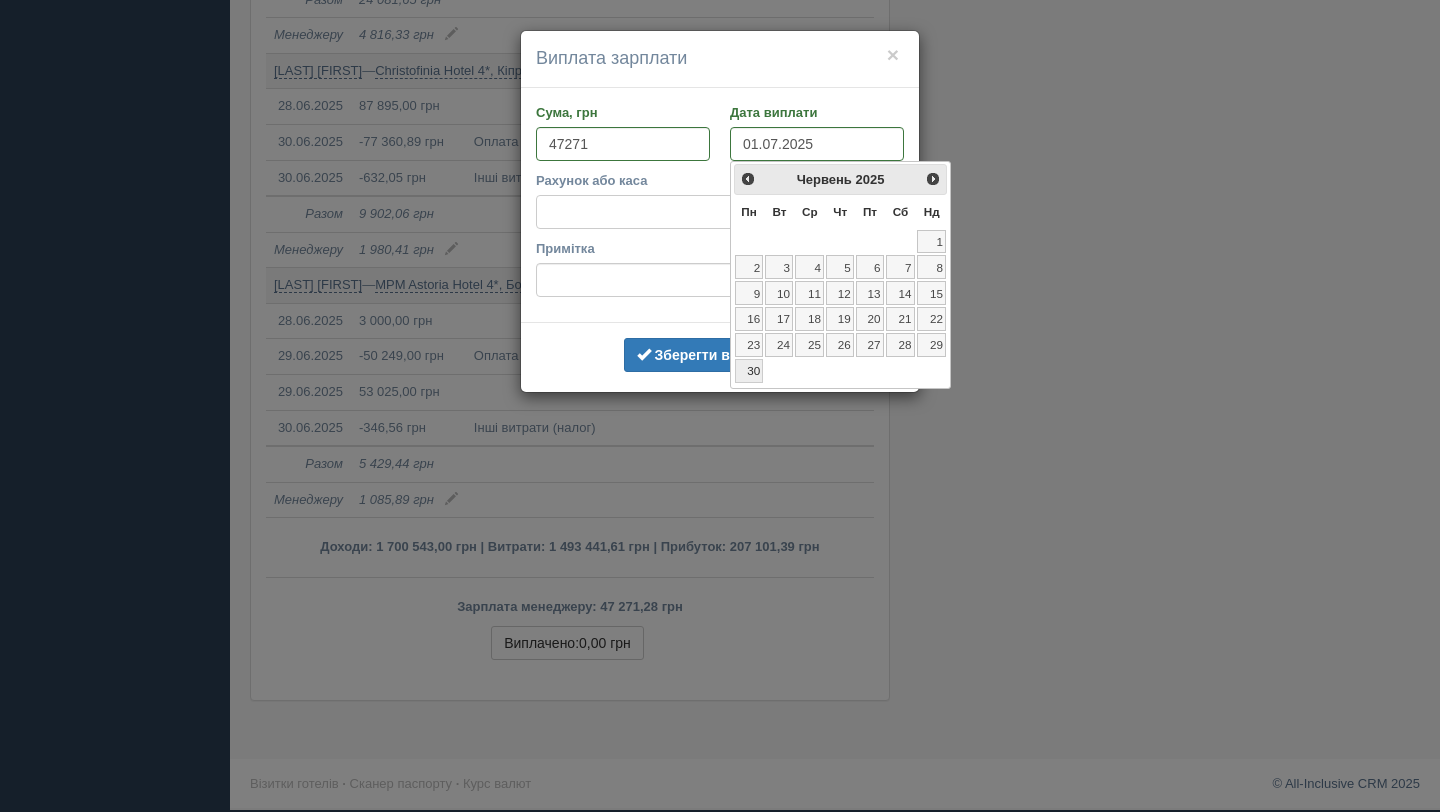 click on "30" at bounding box center (749, 371) 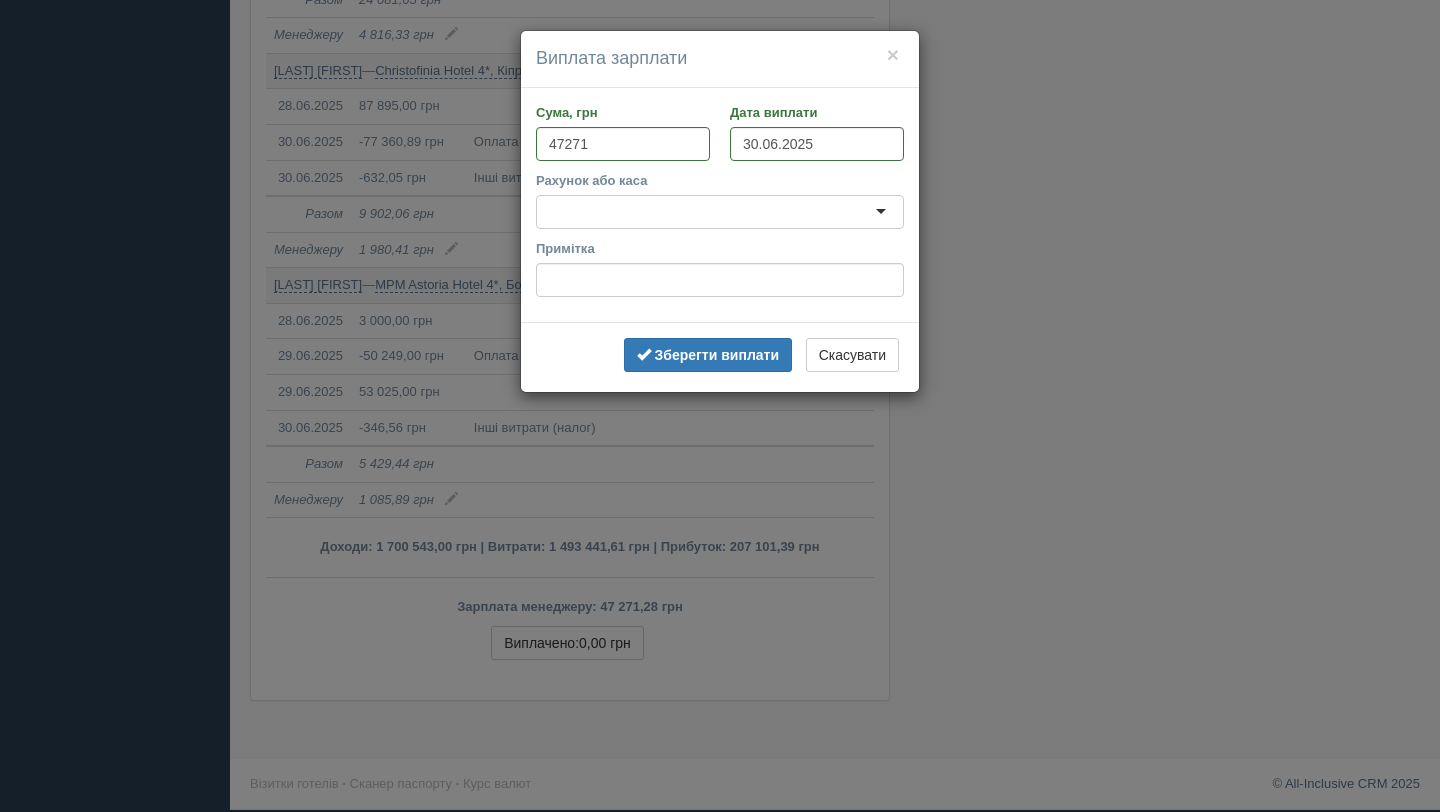 click at bounding box center [720, 212] 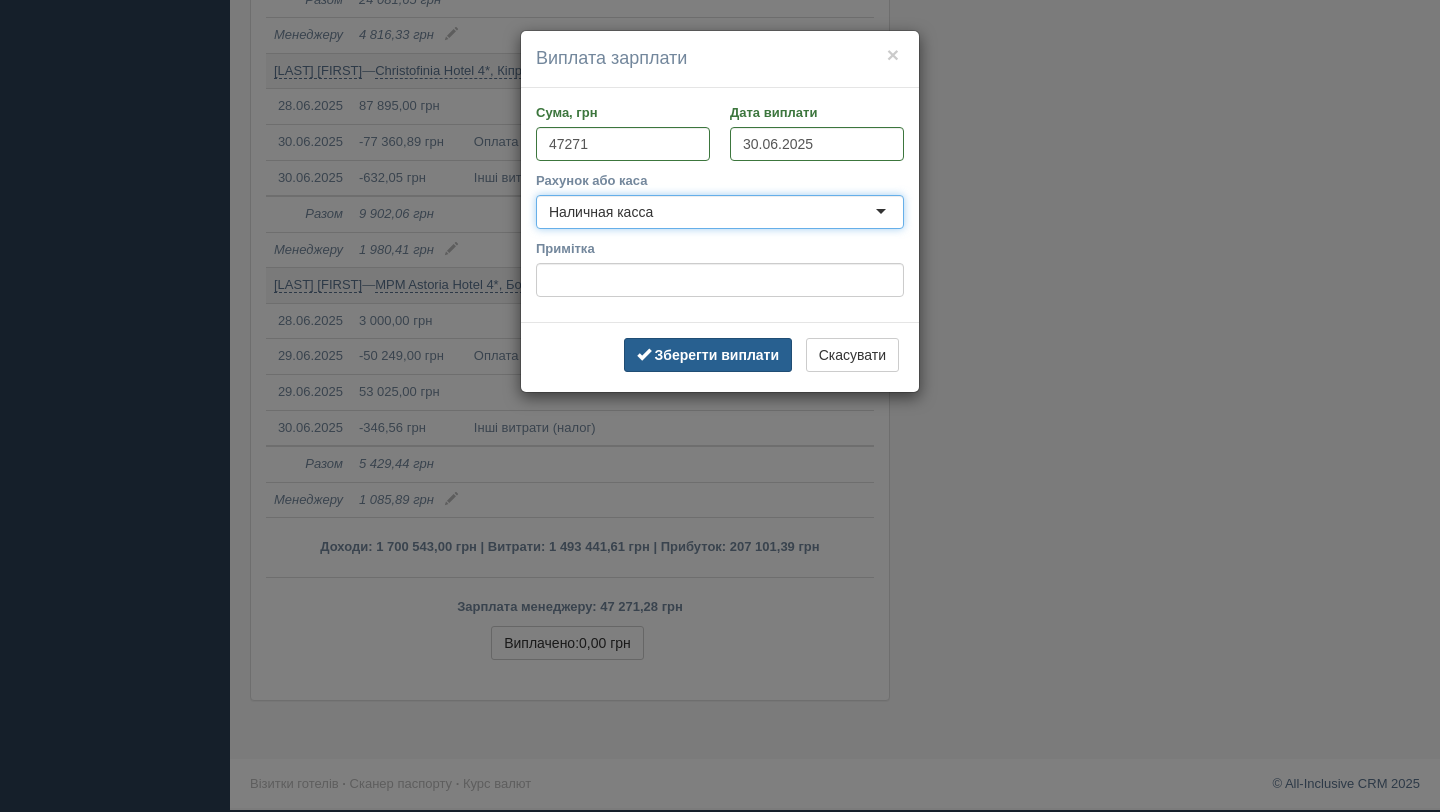 click on "Зберегти виплати" at bounding box center [717, 355] 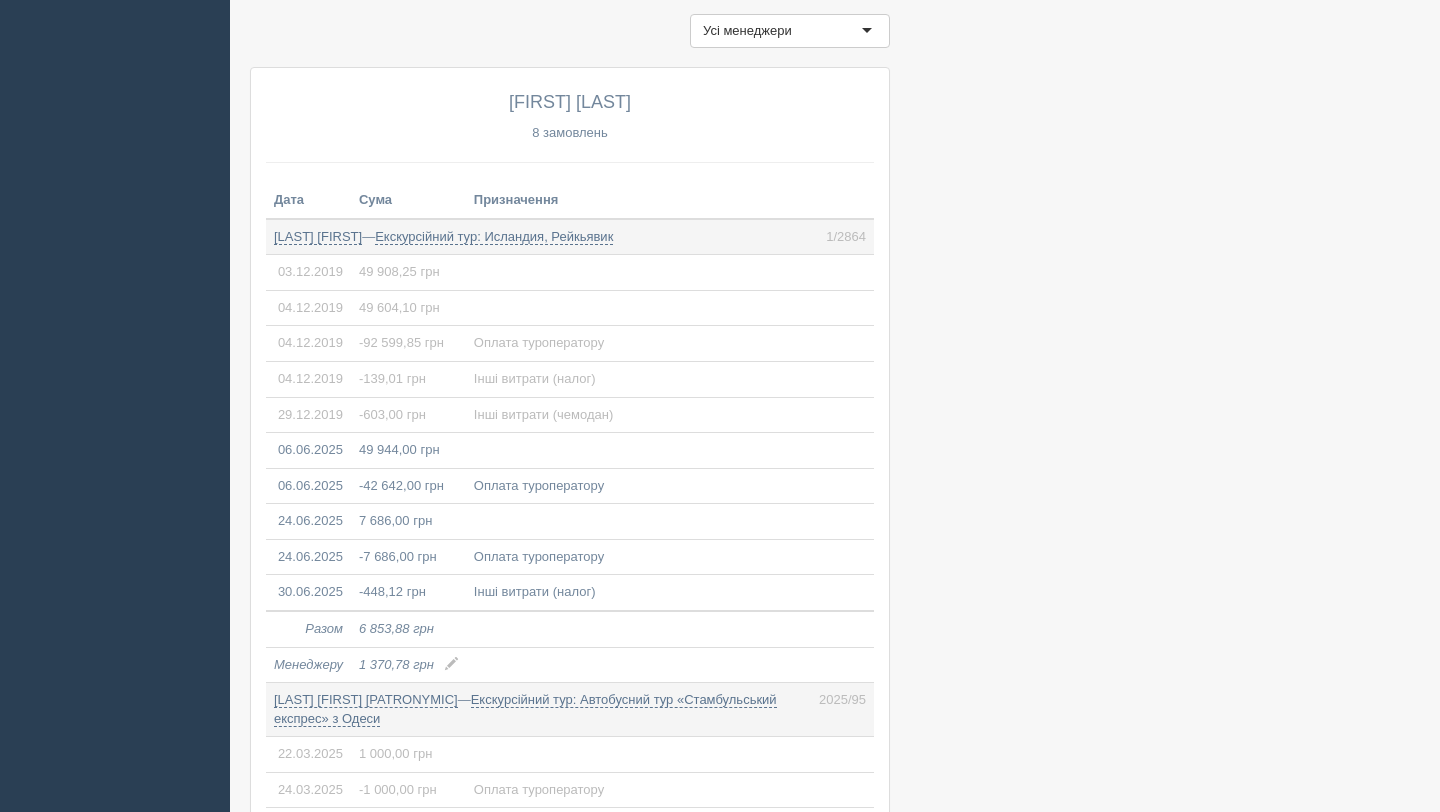 scroll, scrollTop: 1150, scrollLeft: 0, axis: vertical 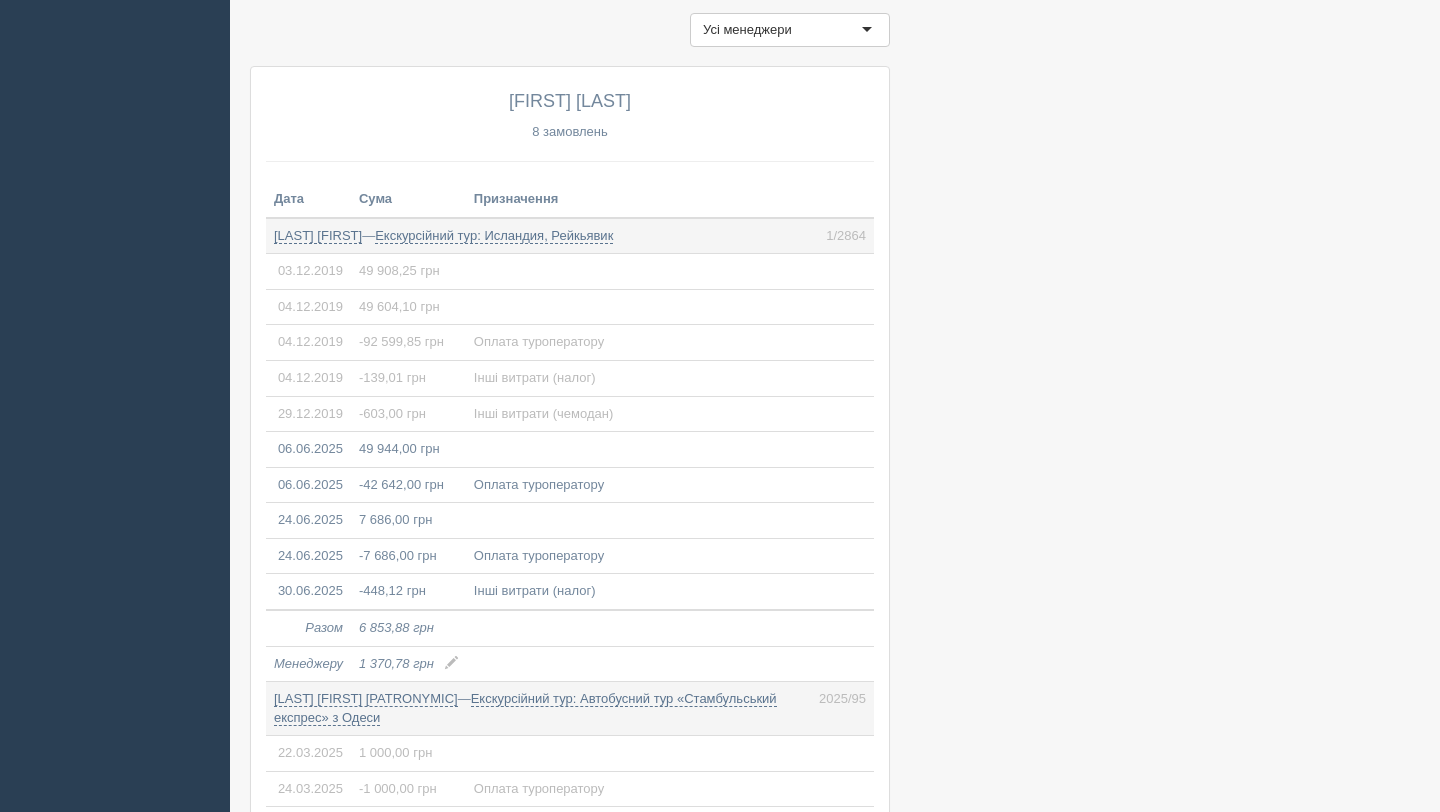 click on "Усі менеджери" at bounding box center (790, 30) 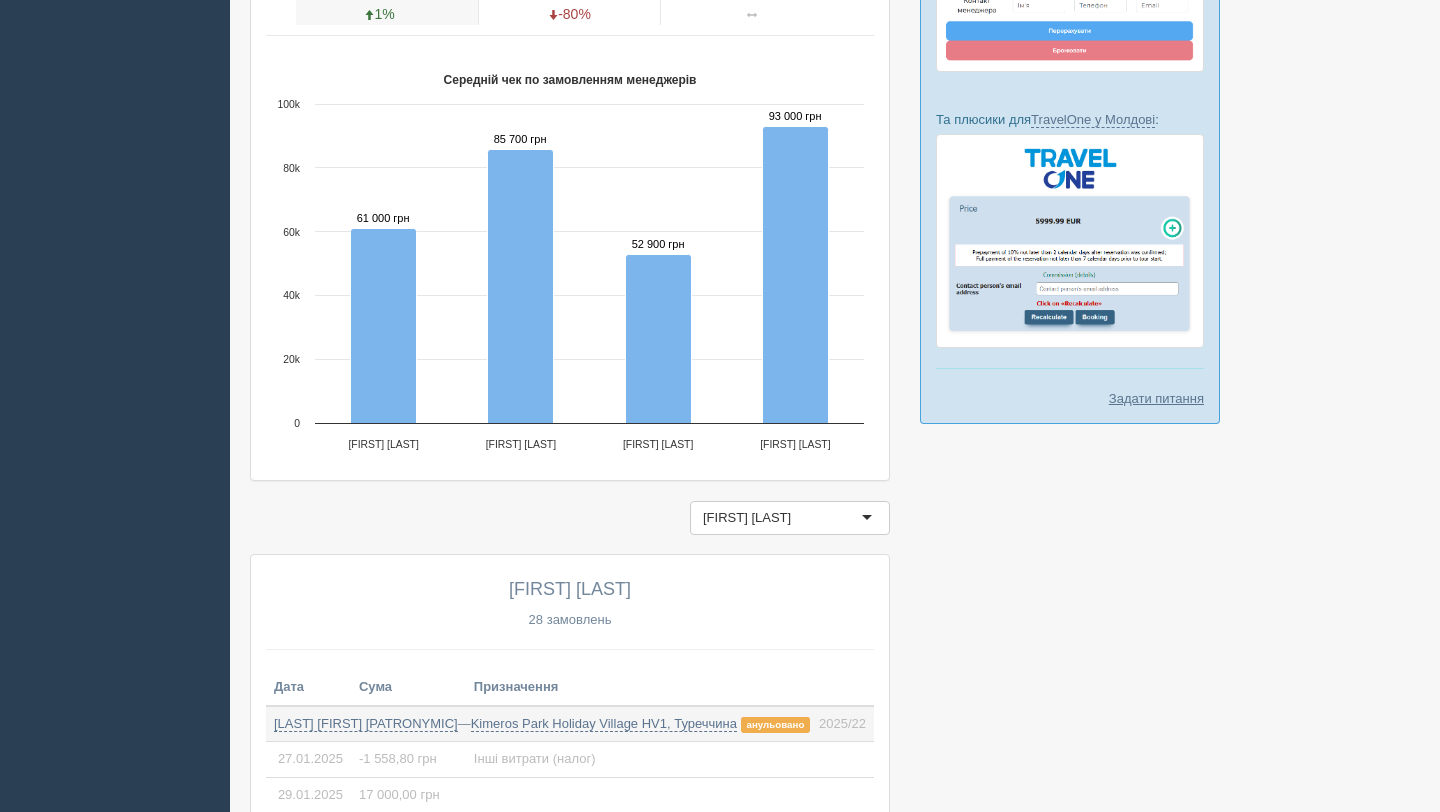 scroll, scrollTop: 771, scrollLeft: 0, axis: vertical 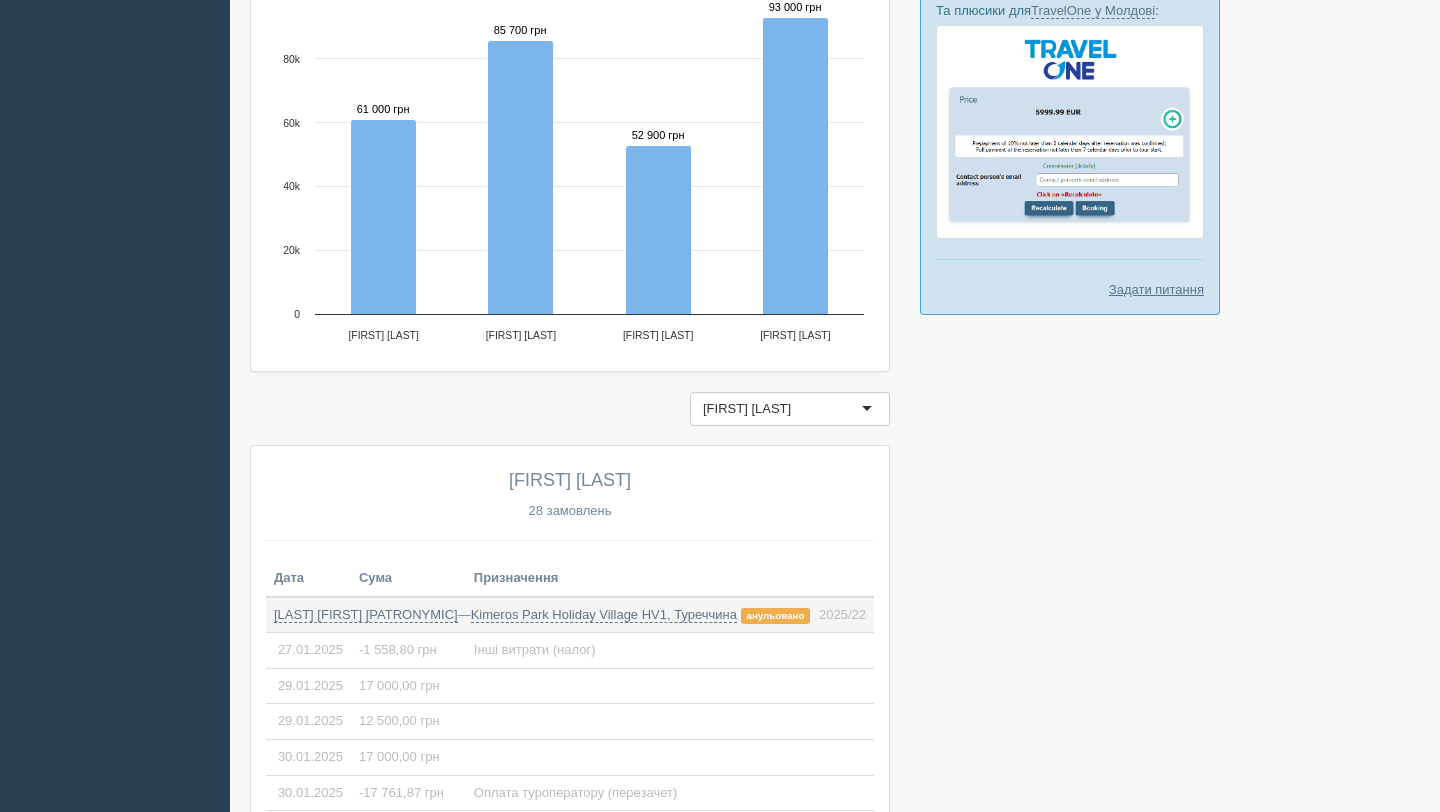 click on "[FIRST] [LAST]" at bounding box center (790, 409) 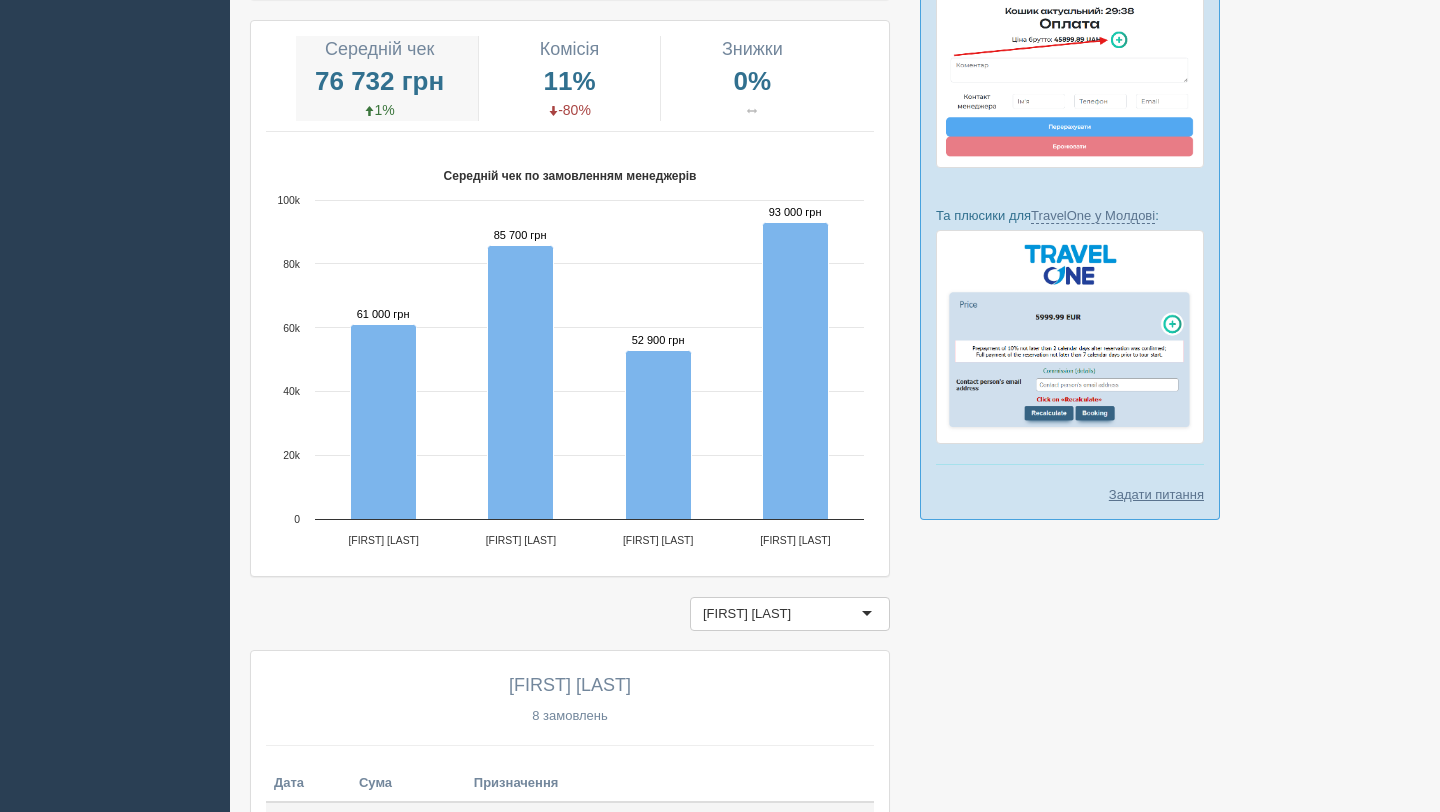 scroll, scrollTop: 0, scrollLeft: 0, axis: both 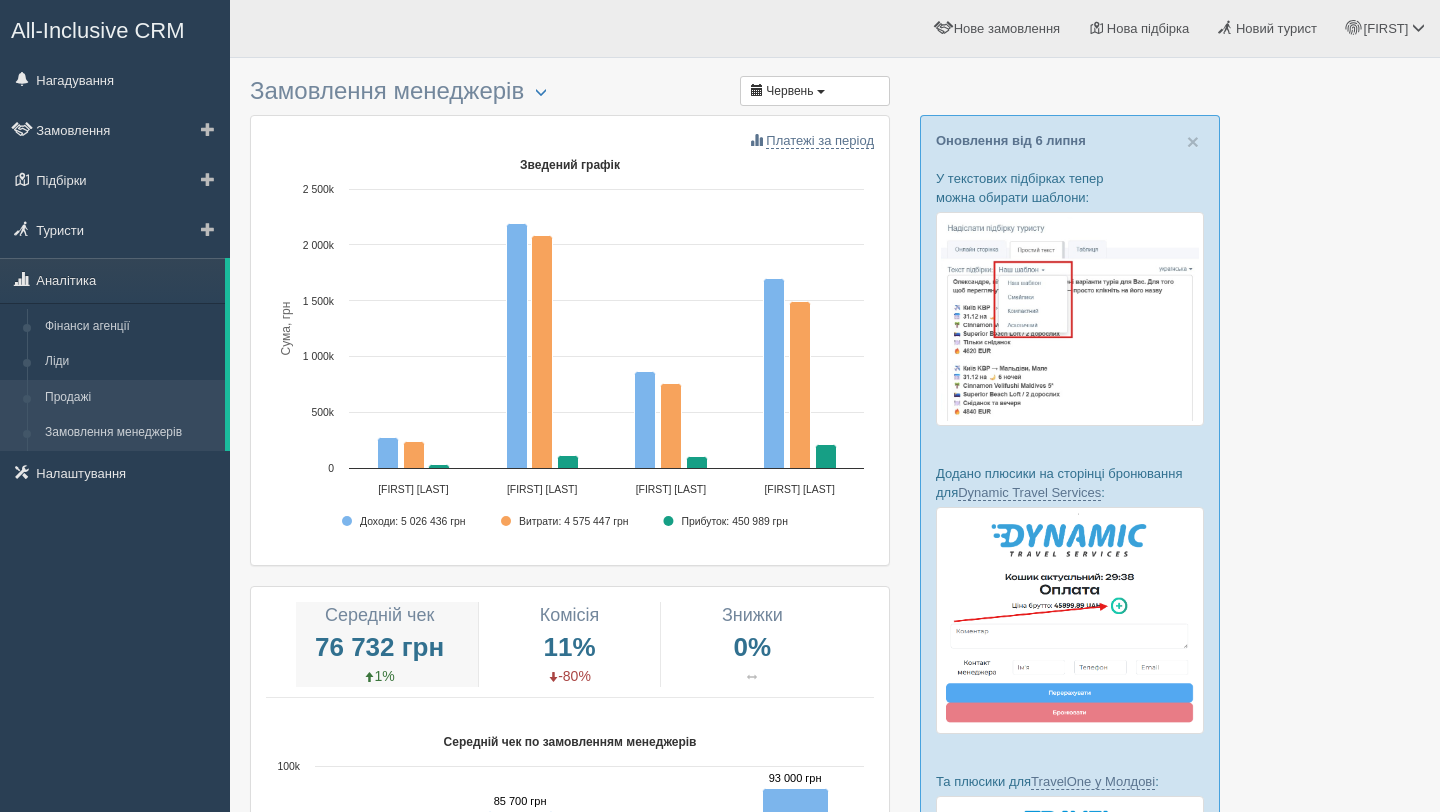 click on "Продажі" at bounding box center (130, 398) 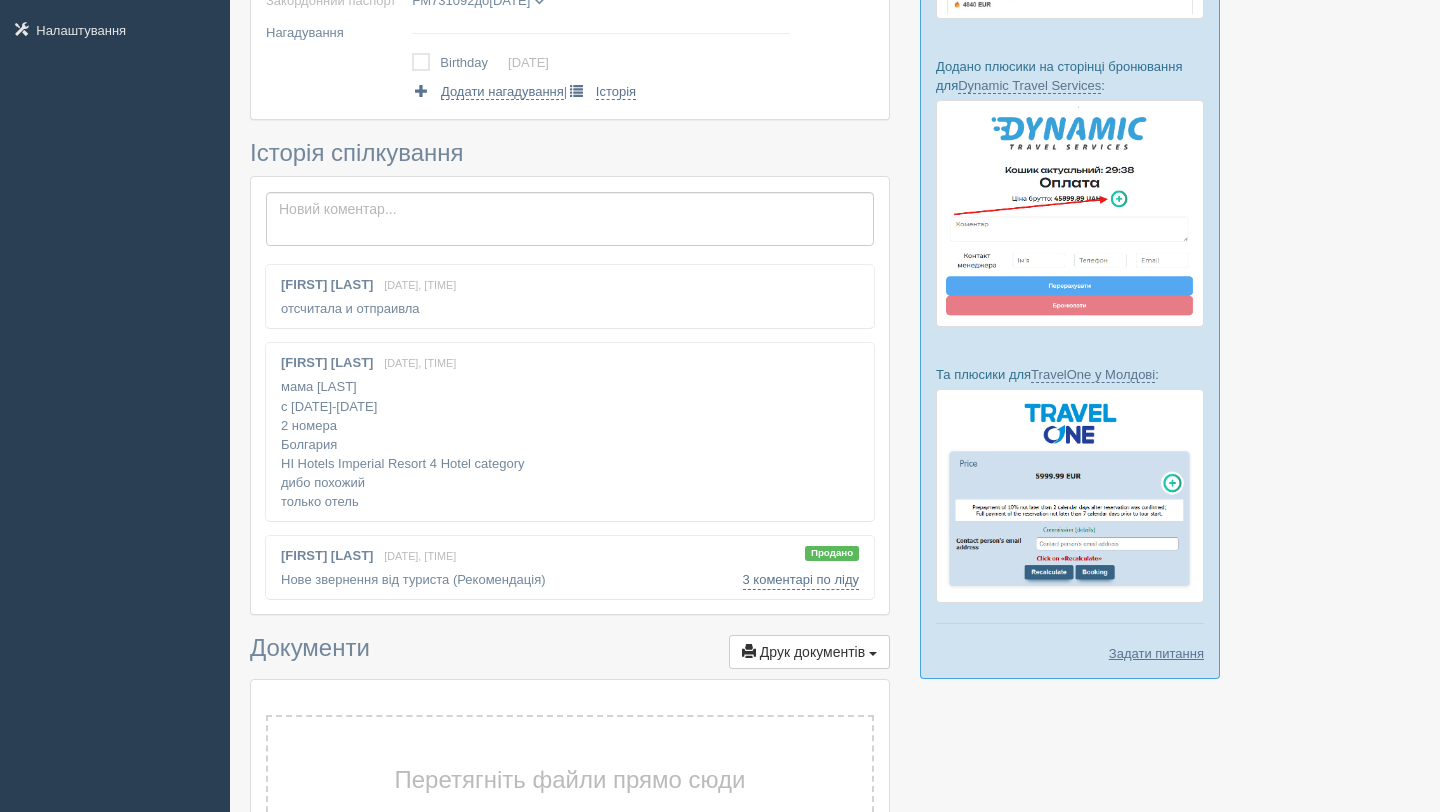 scroll, scrollTop: 0, scrollLeft: 0, axis: both 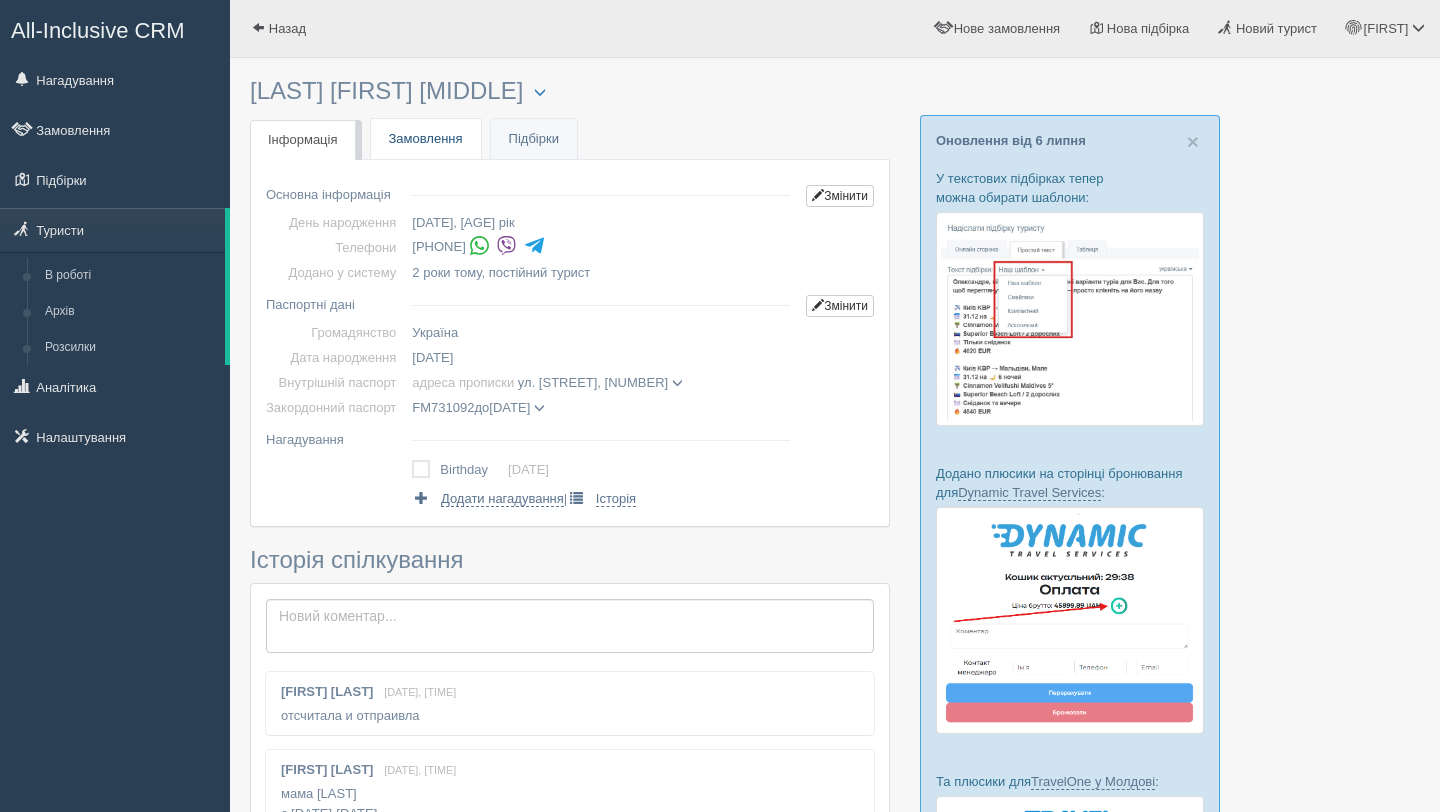 click on "Замовлення" at bounding box center [426, 139] 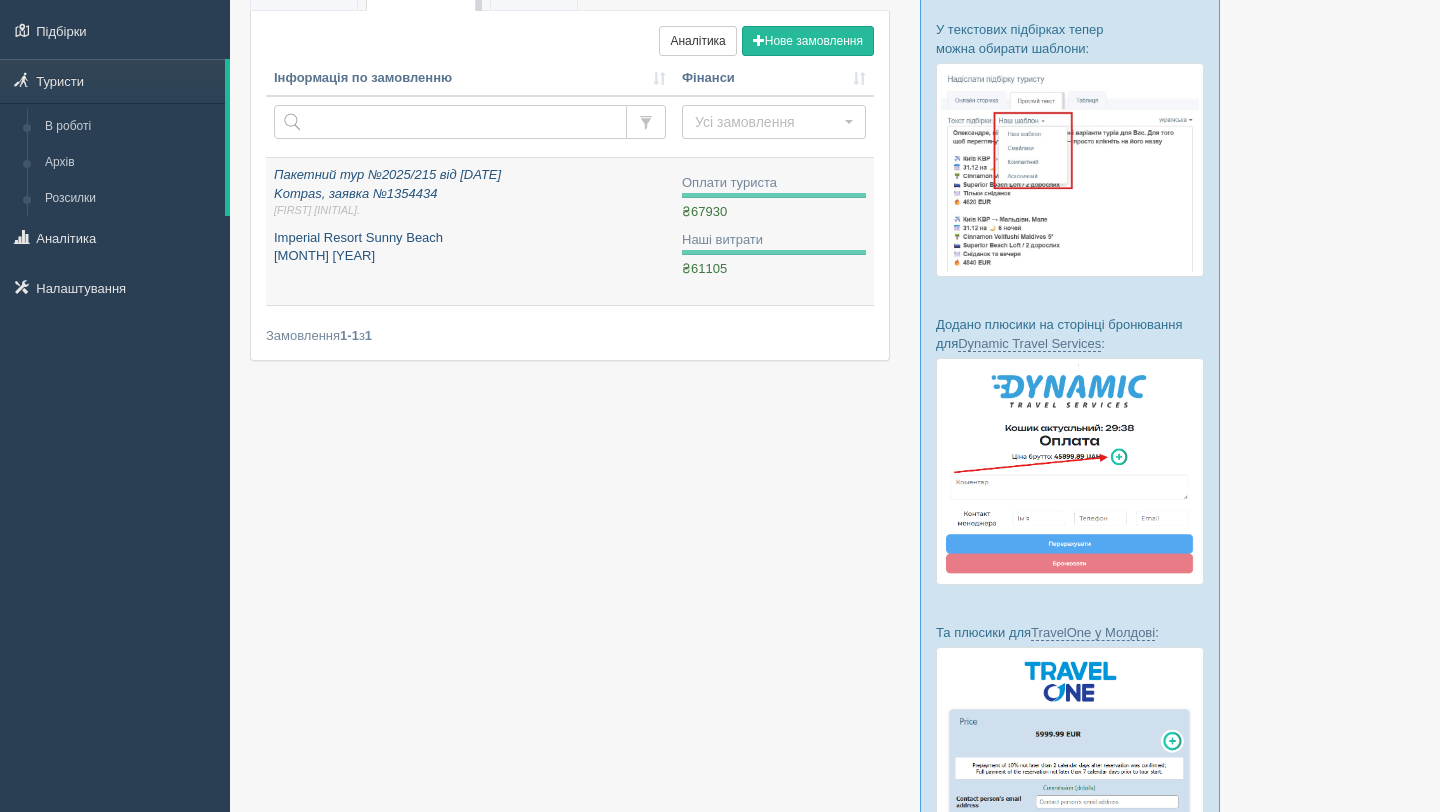 scroll, scrollTop: 28, scrollLeft: 0, axis: vertical 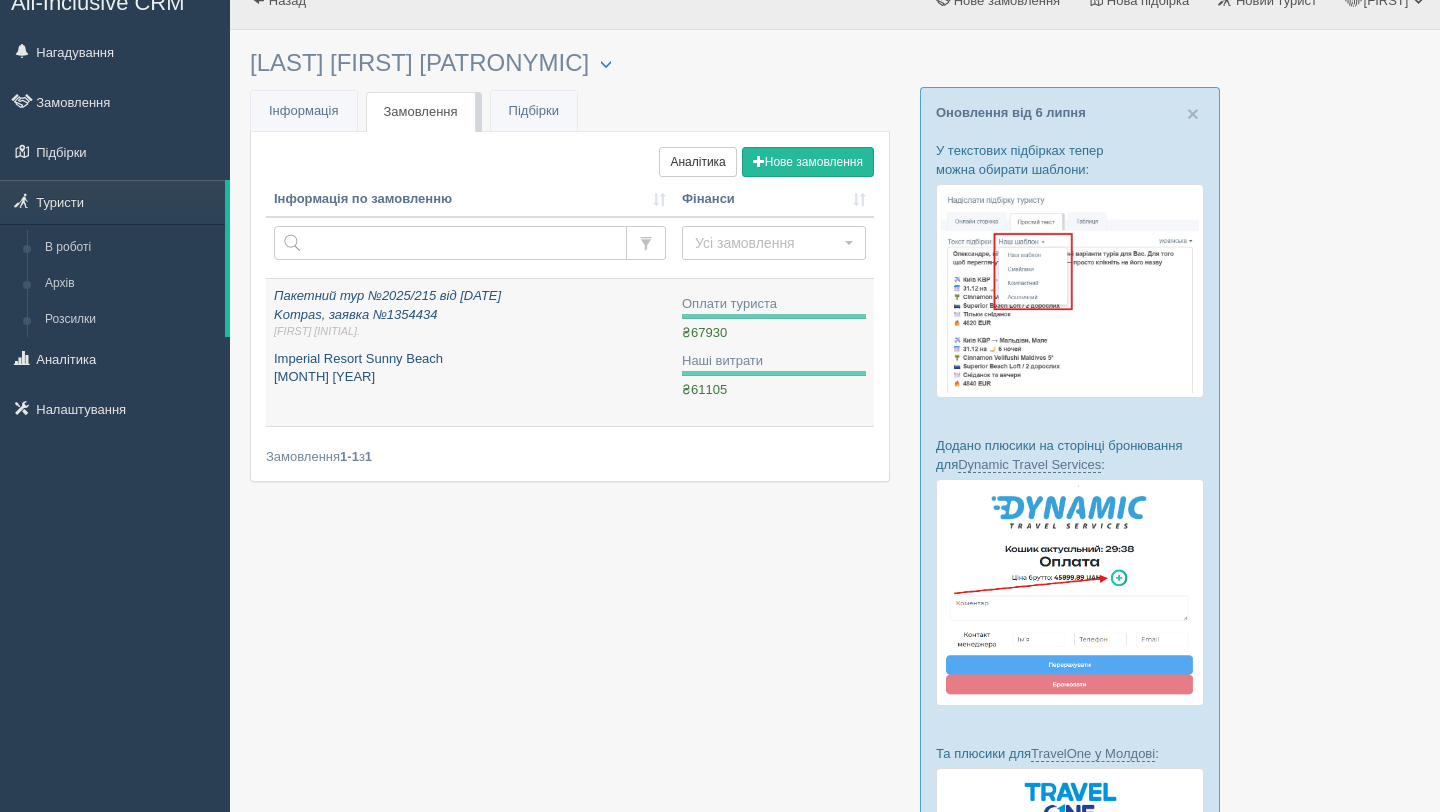 click on "Imperial Resort Sunny Beach
[MONTH] [YEAR]" at bounding box center (470, 368) 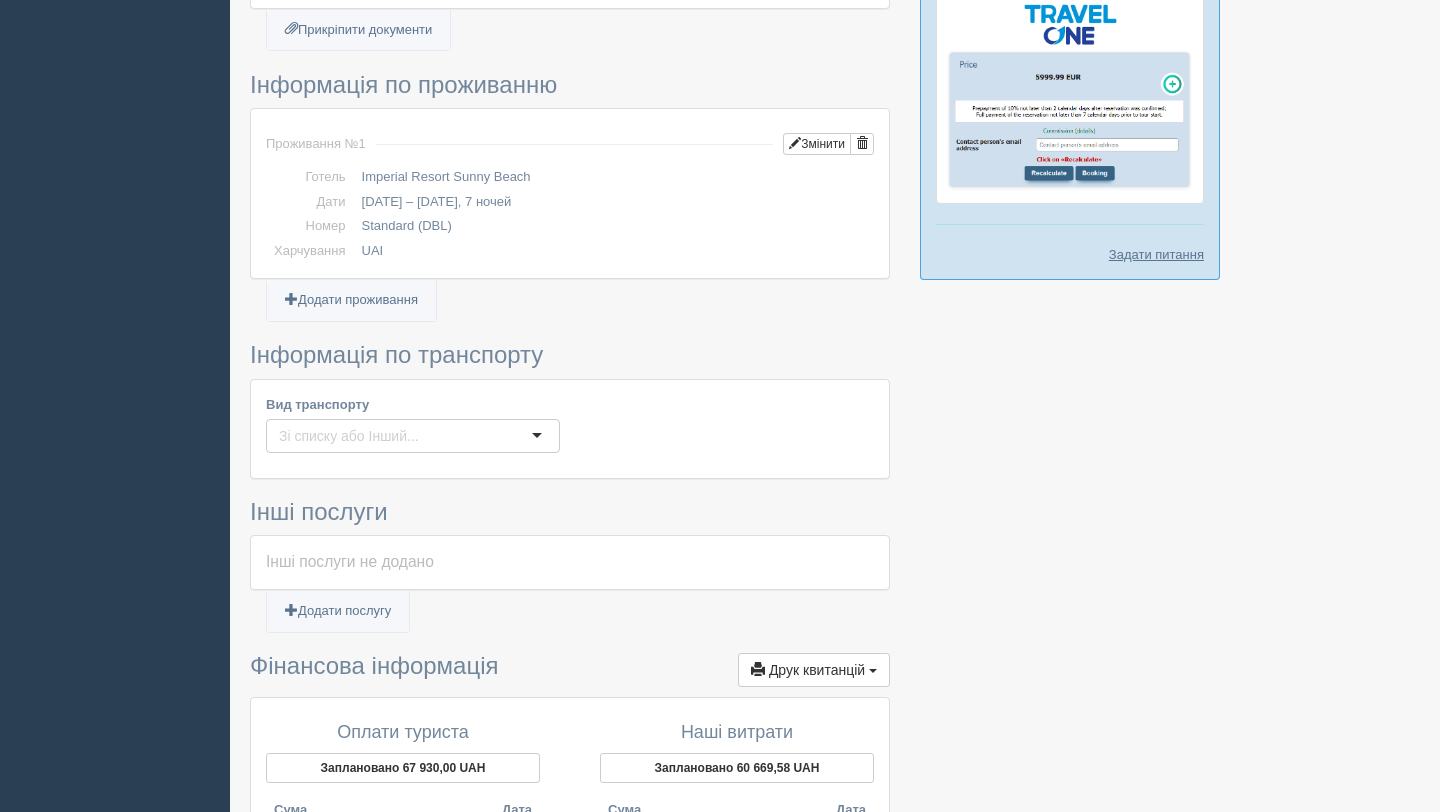scroll, scrollTop: 907, scrollLeft: 0, axis: vertical 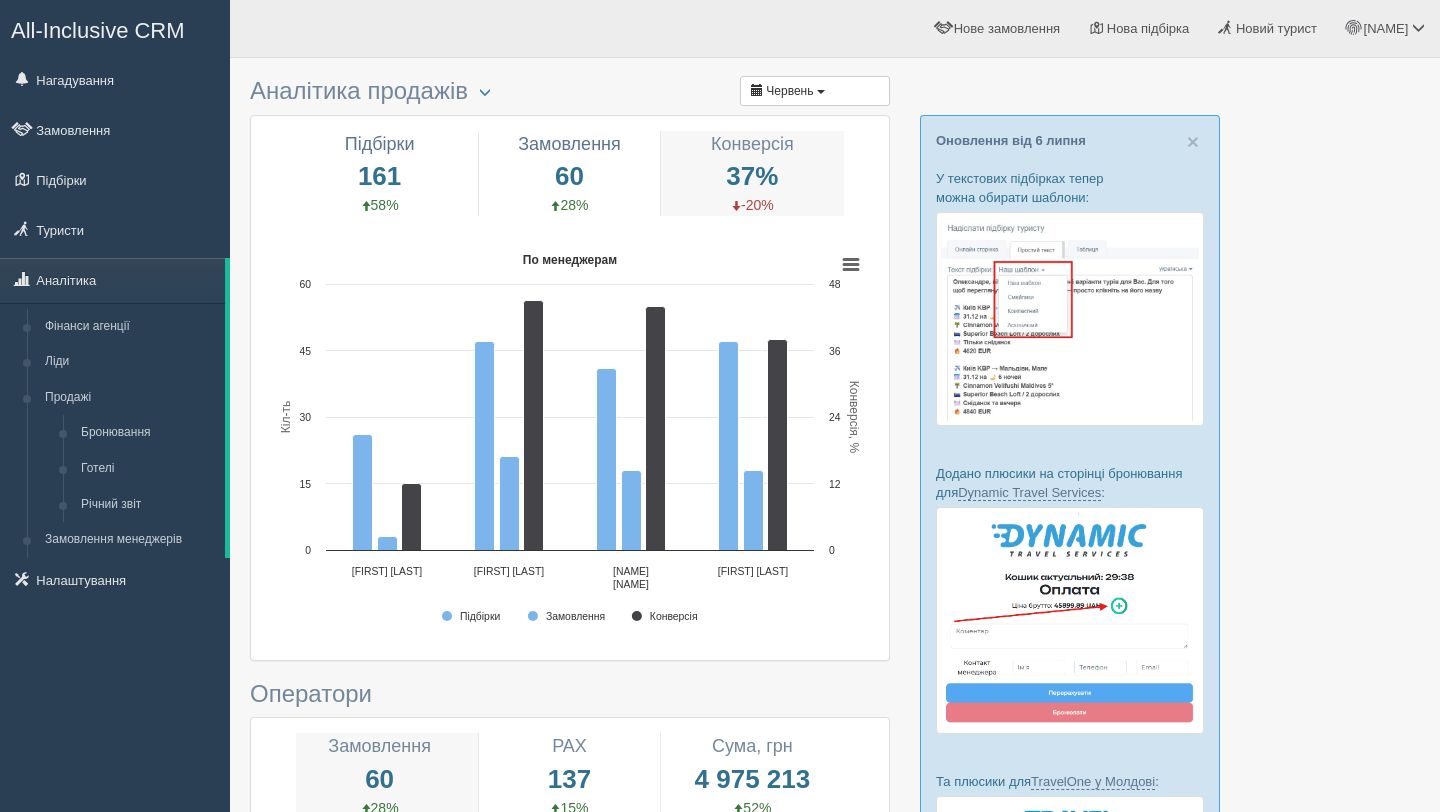 click on "-20%" at bounding box center [752, 205] 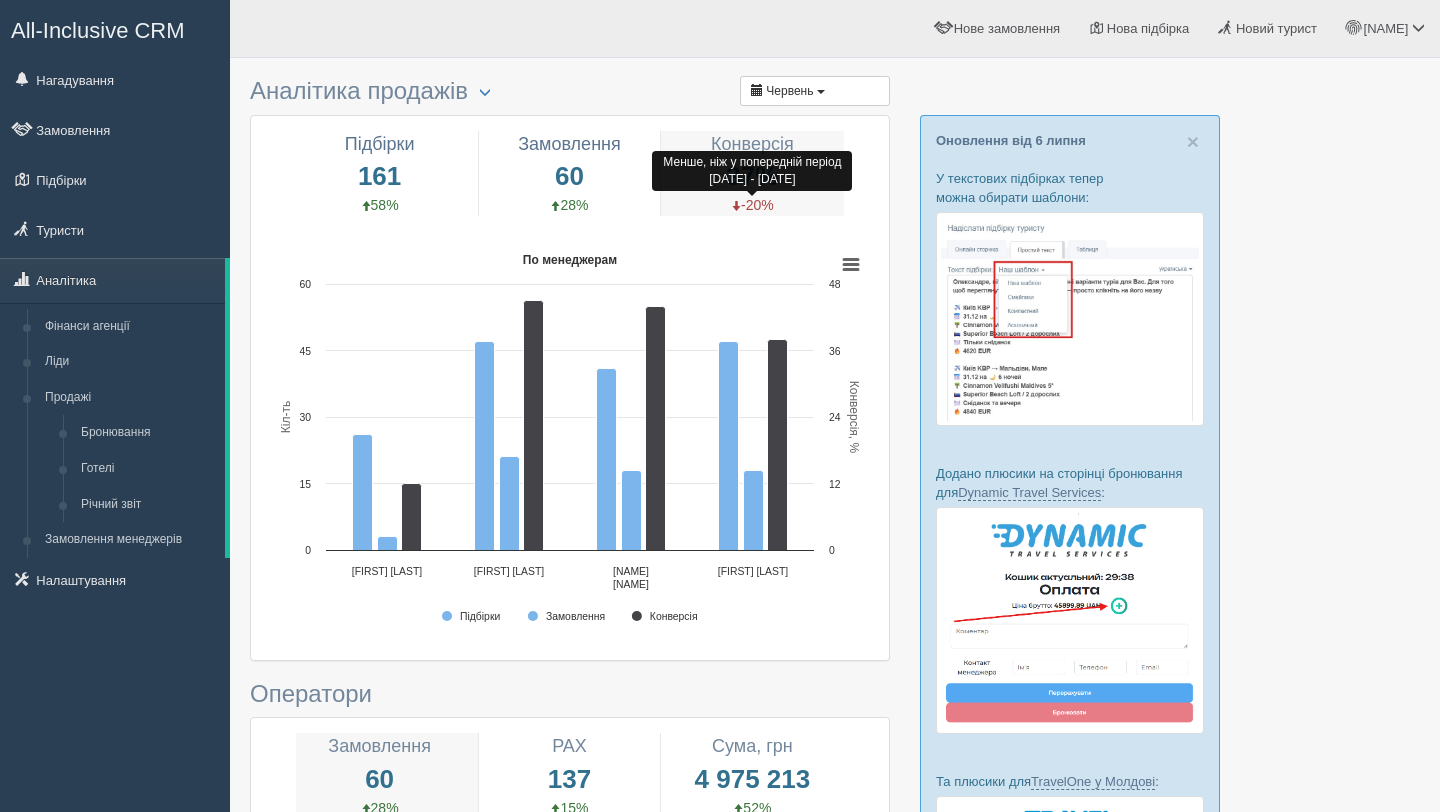 click on "-20%" at bounding box center [752, 205] 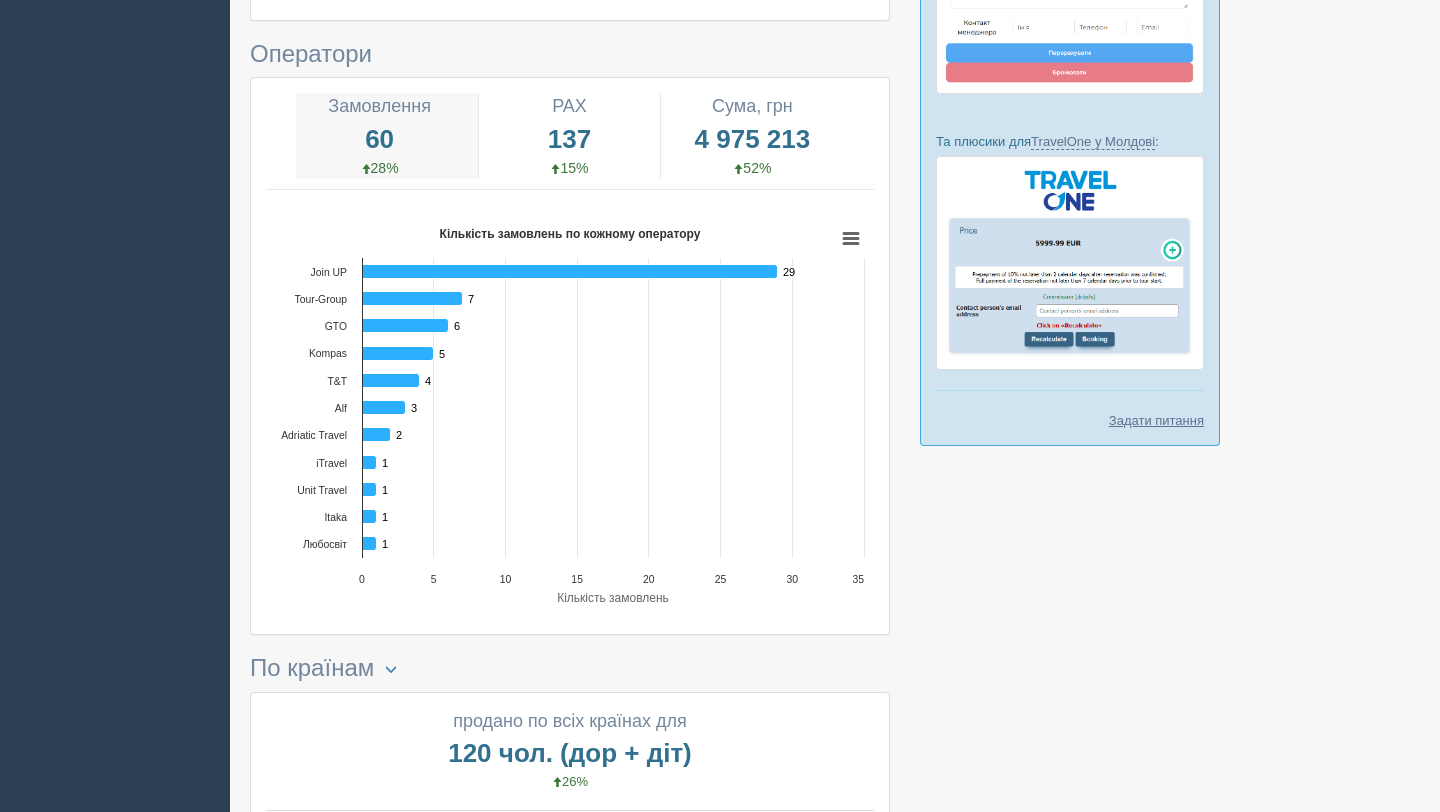 scroll, scrollTop: 639, scrollLeft: 0, axis: vertical 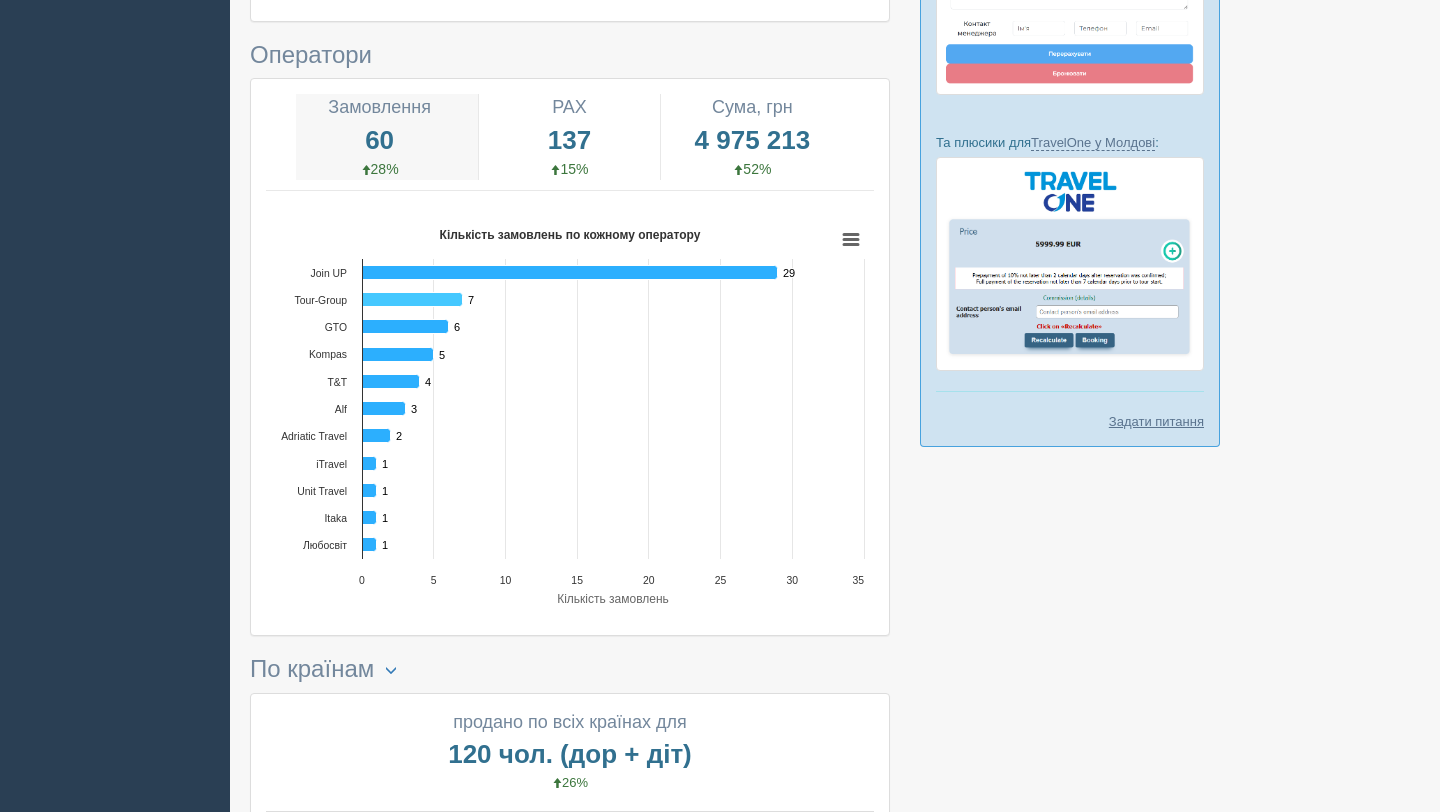 click at bounding box center [413, 299] 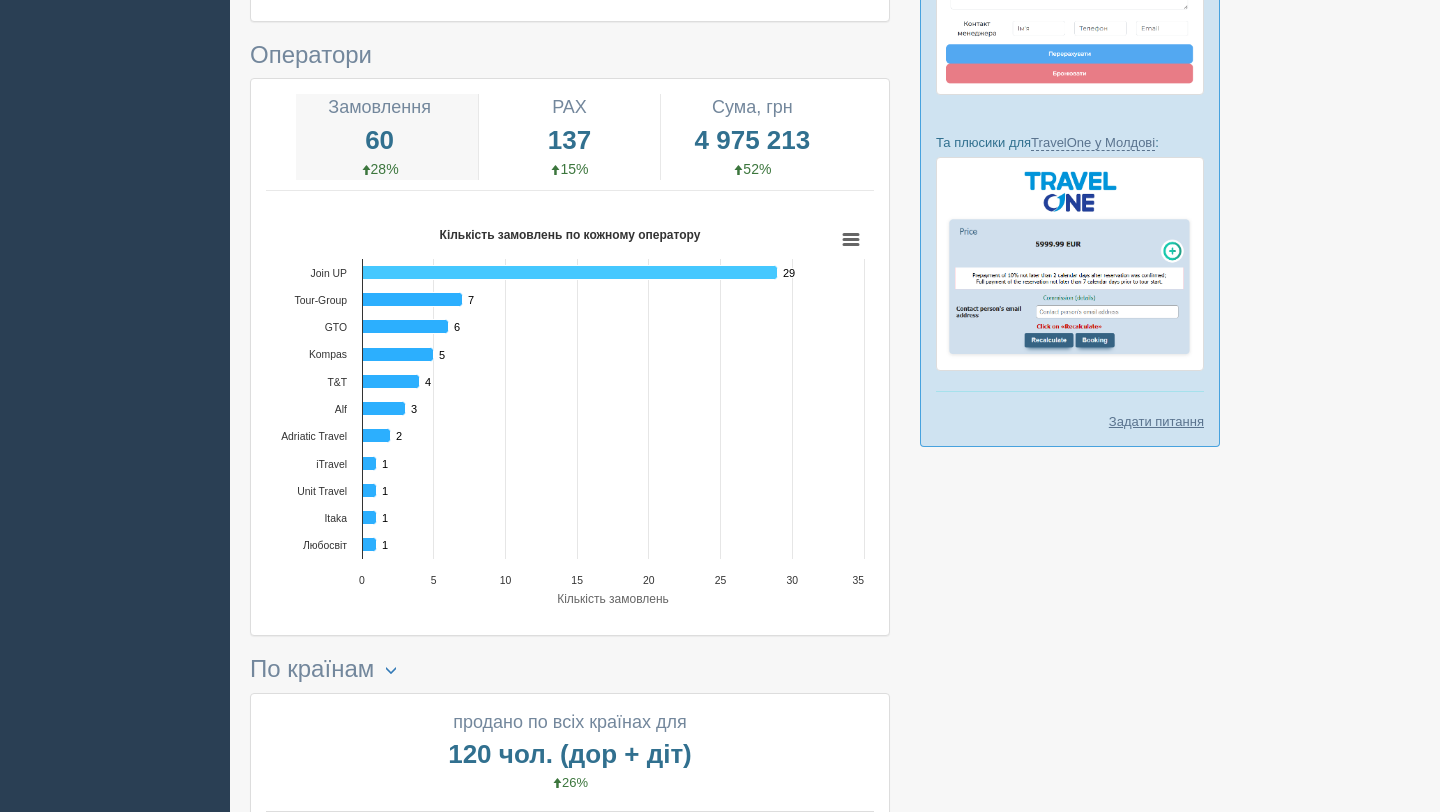 click at bounding box center [570, 272] 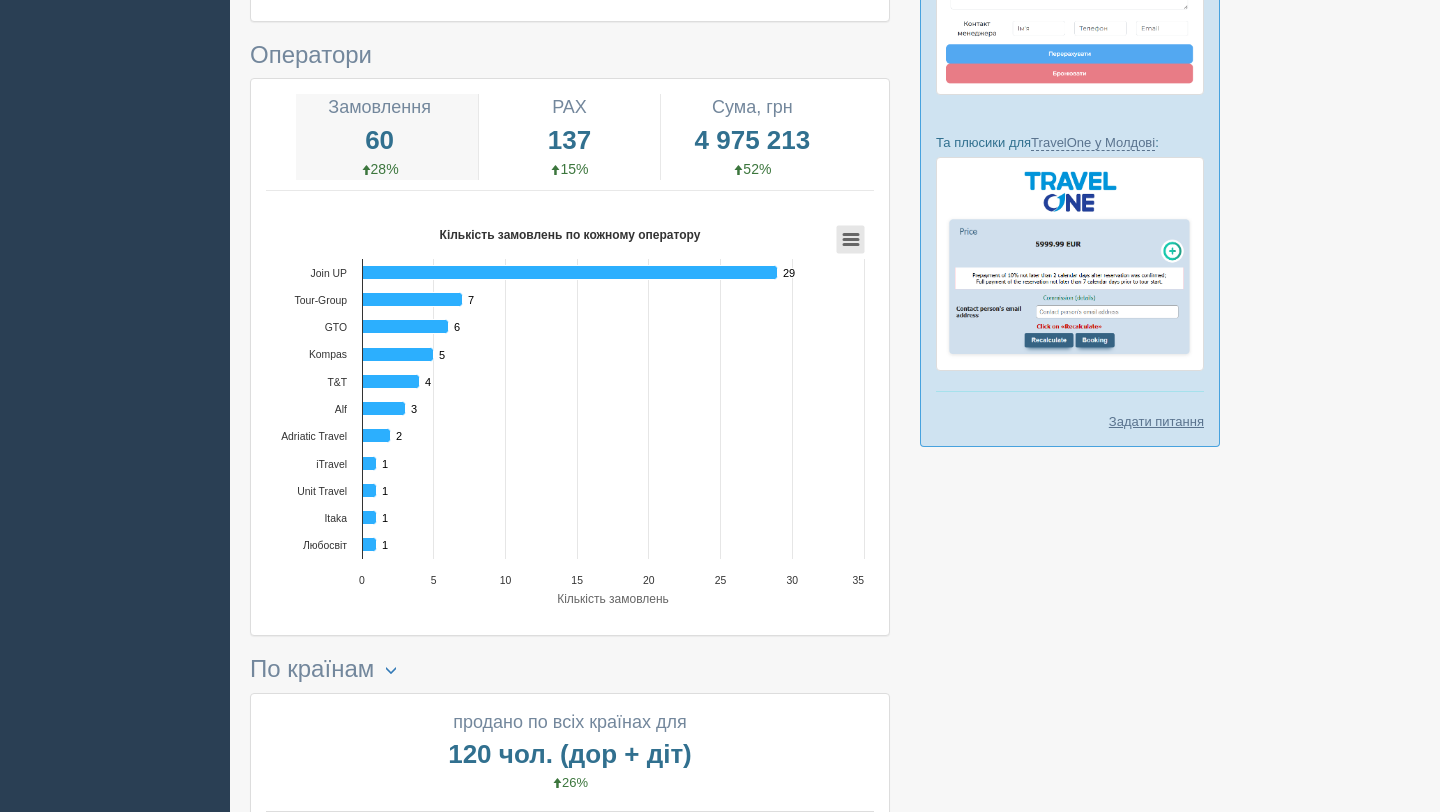 click at bounding box center [851, 239] 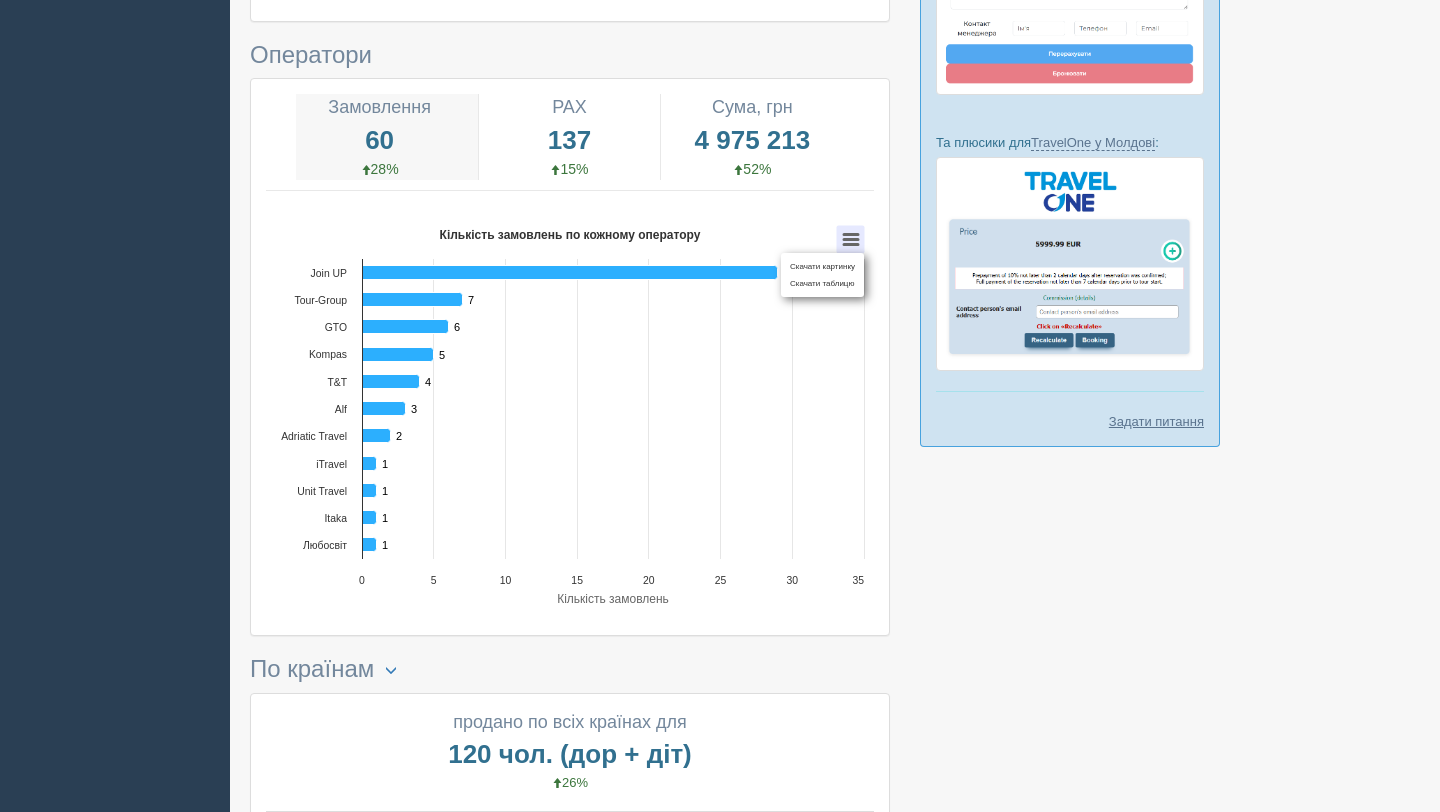 click at bounding box center (570, 420) 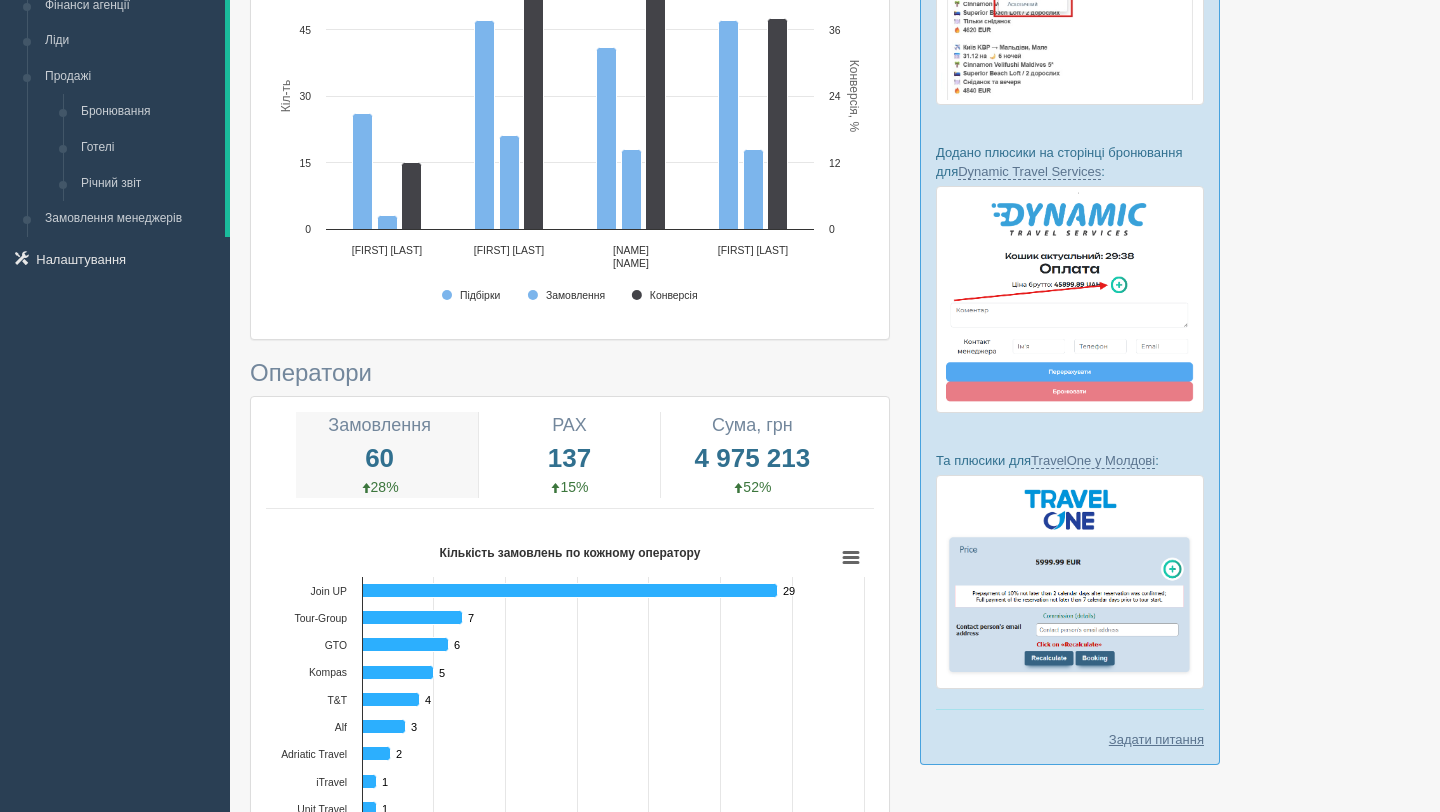 scroll, scrollTop: 0, scrollLeft: 0, axis: both 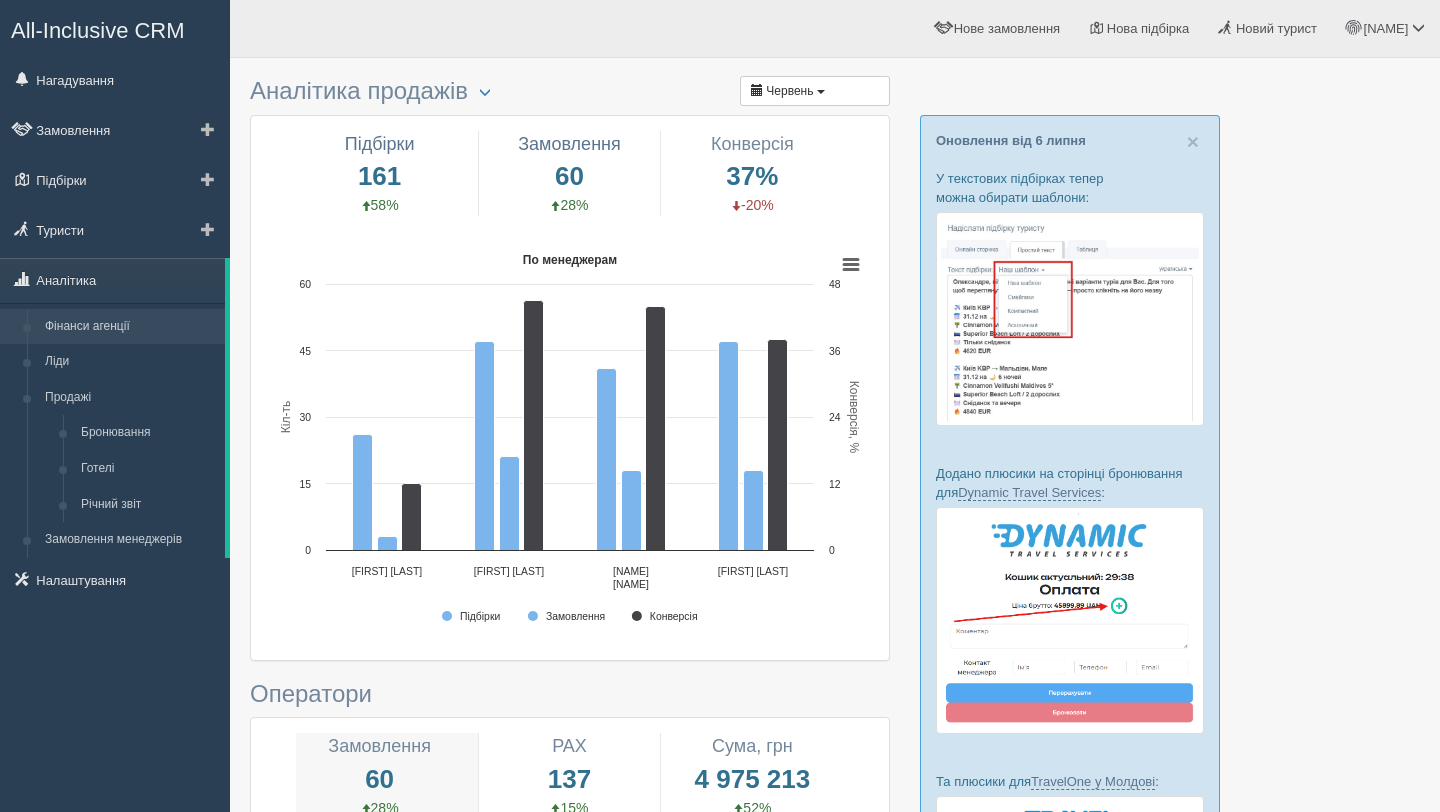 click on "Фінанси агенції" at bounding box center [130, 327] 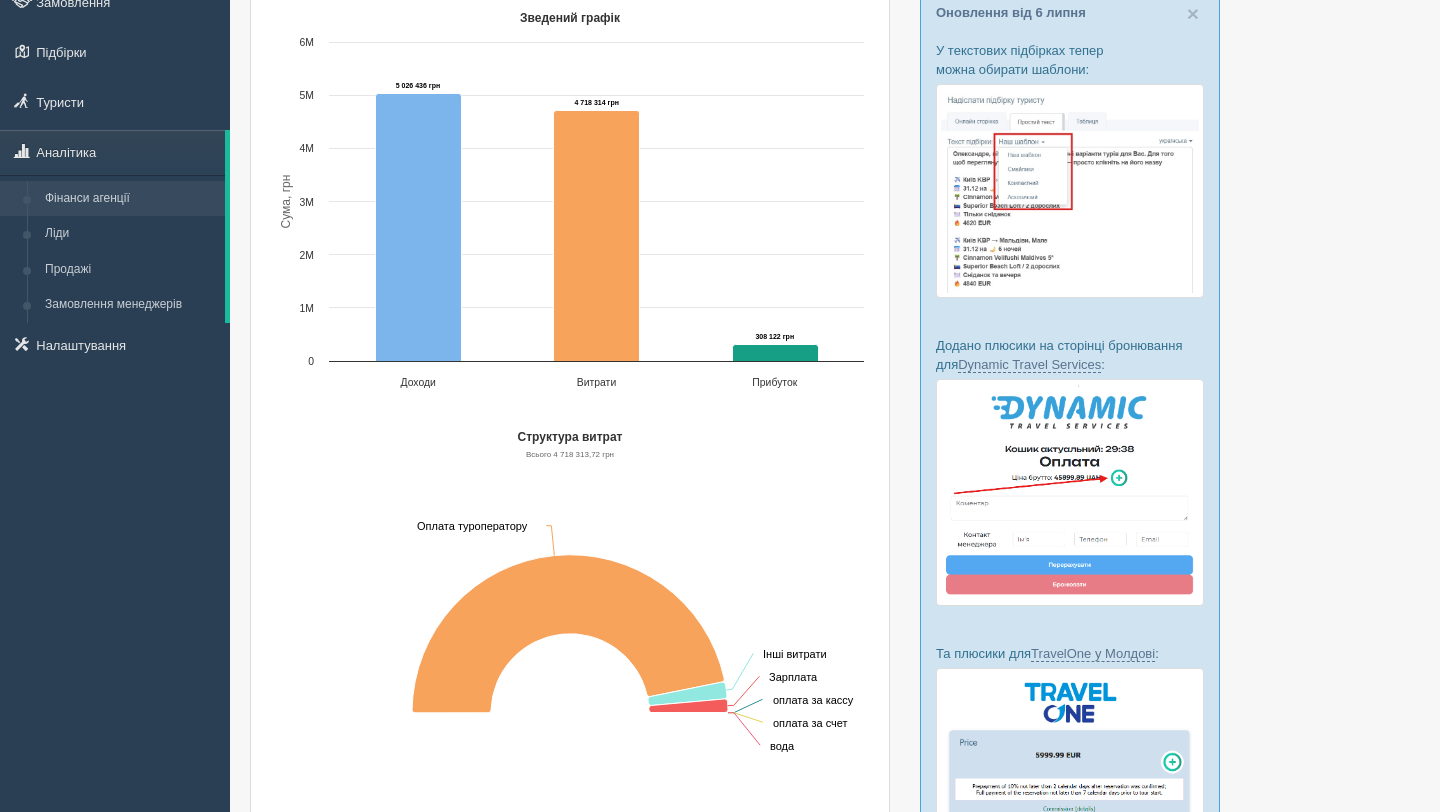 scroll, scrollTop: 0, scrollLeft: 0, axis: both 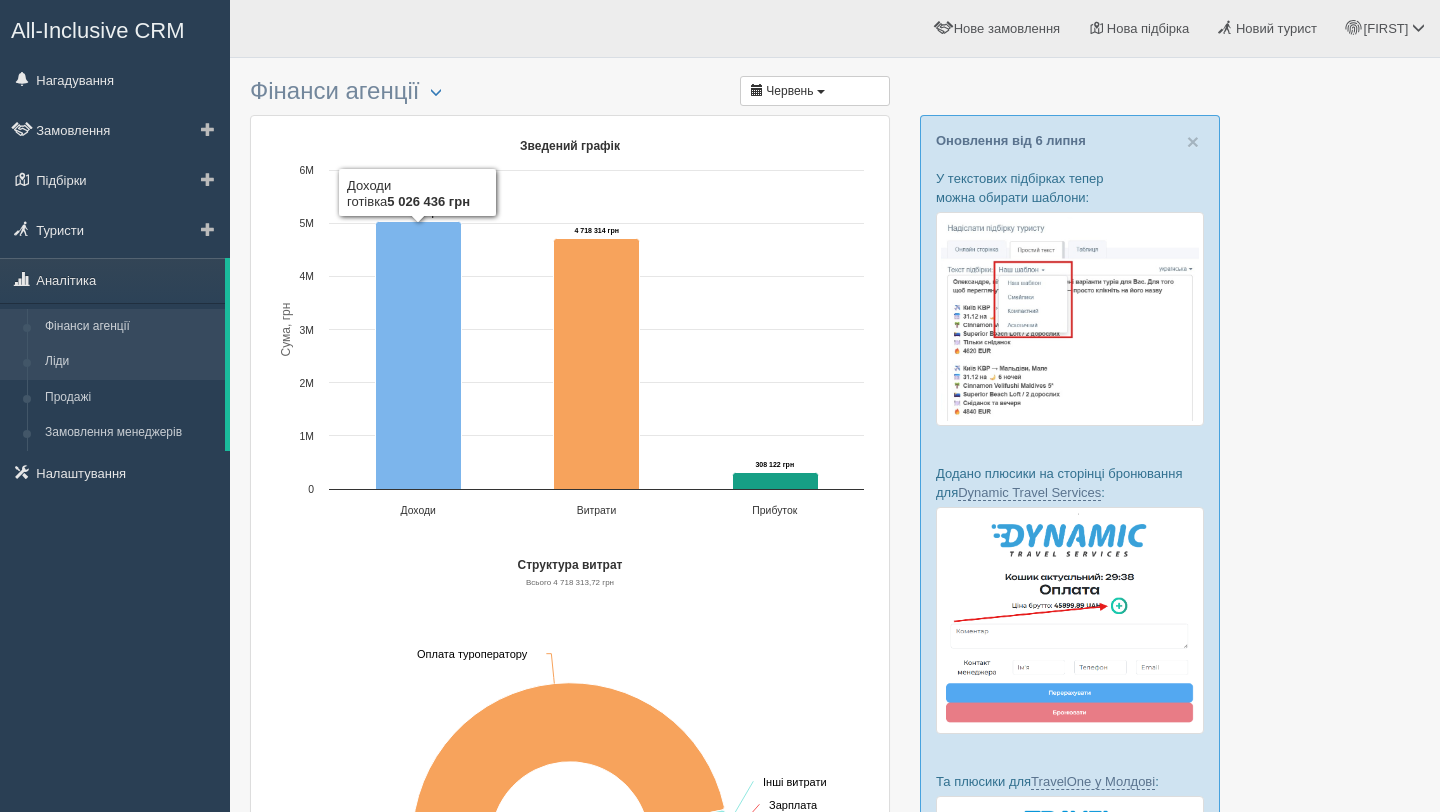 click on "Ліди" at bounding box center [130, 362] 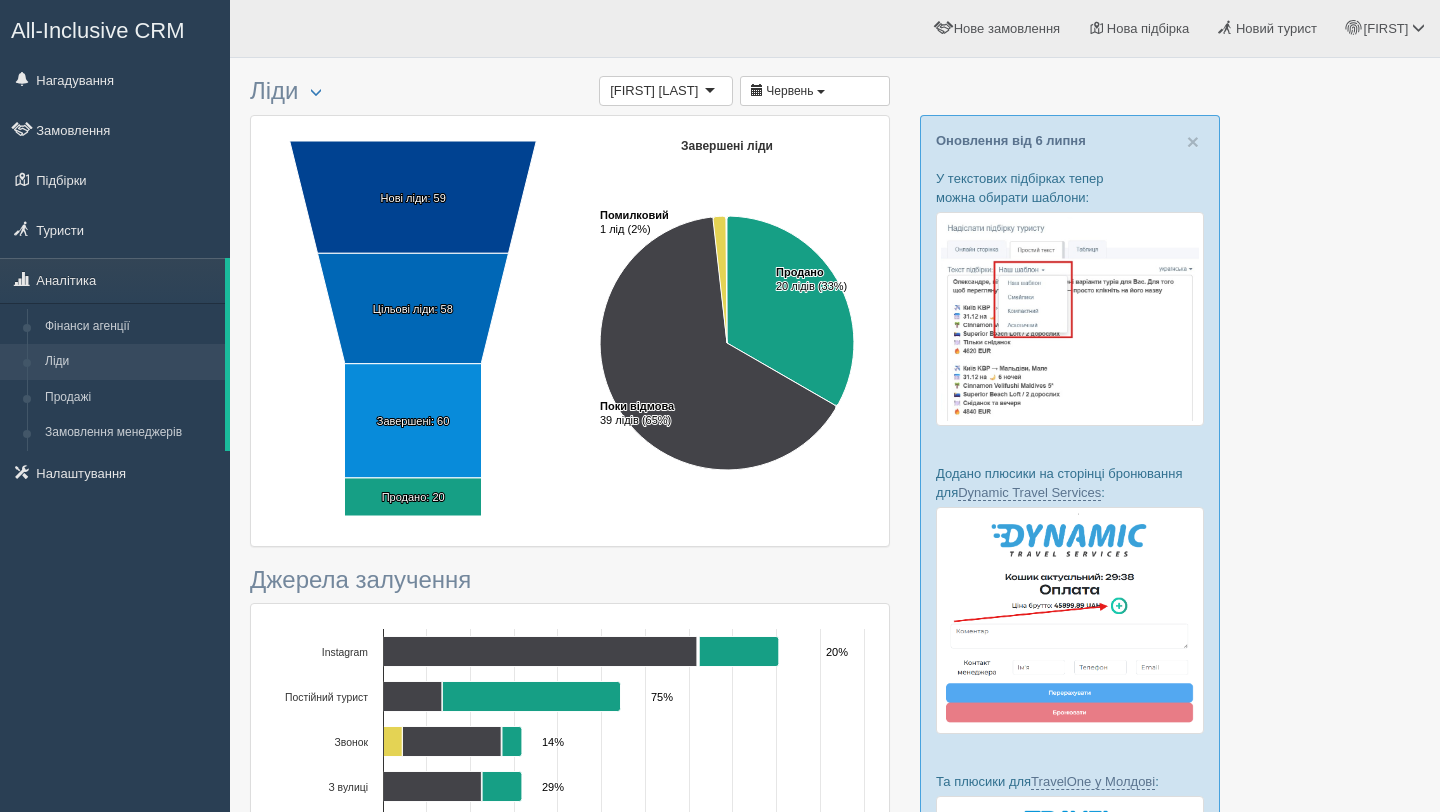 scroll, scrollTop: 0, scrollLeft: 0, axis: both 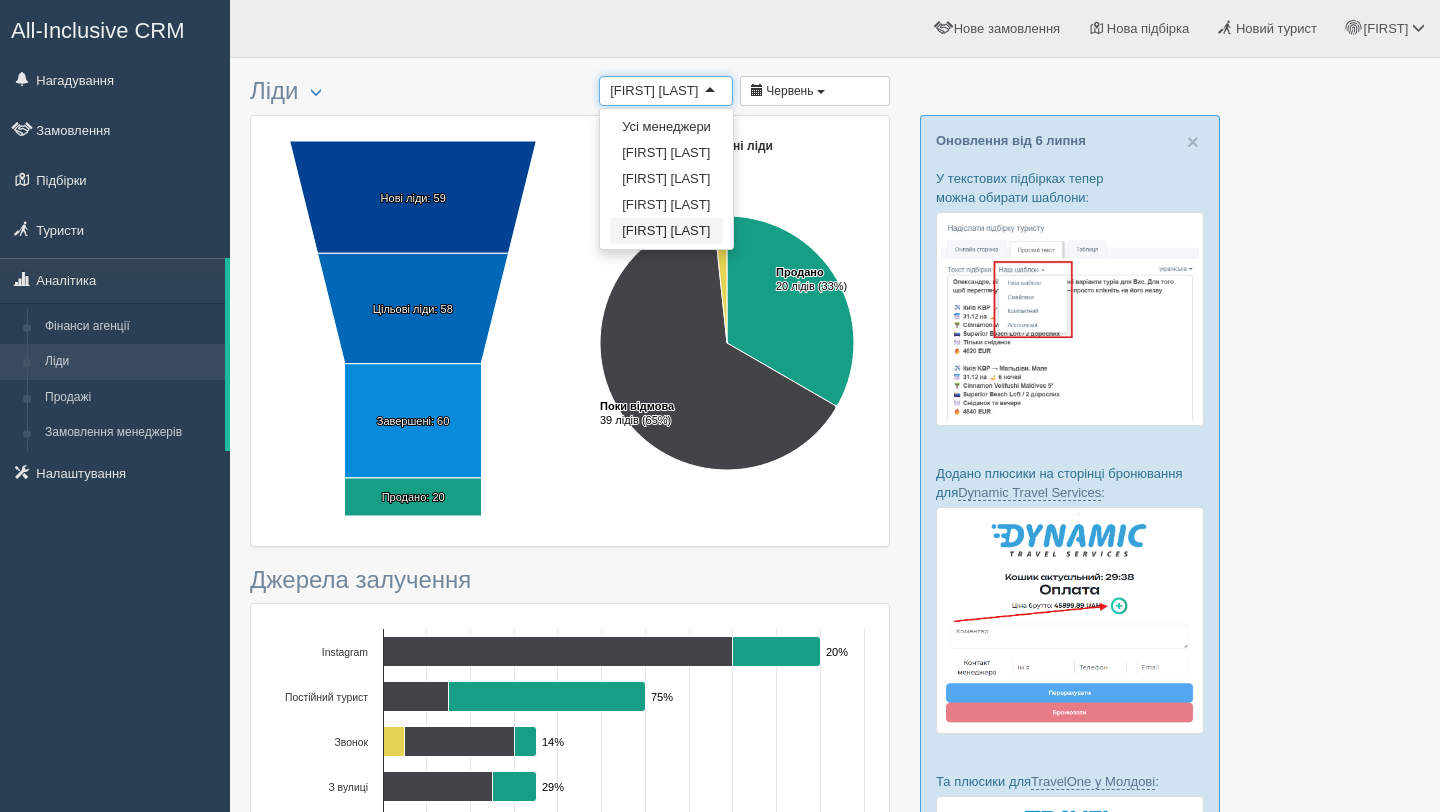 click on "[FIRST] [LAST]" at bounding box center [654, 91] 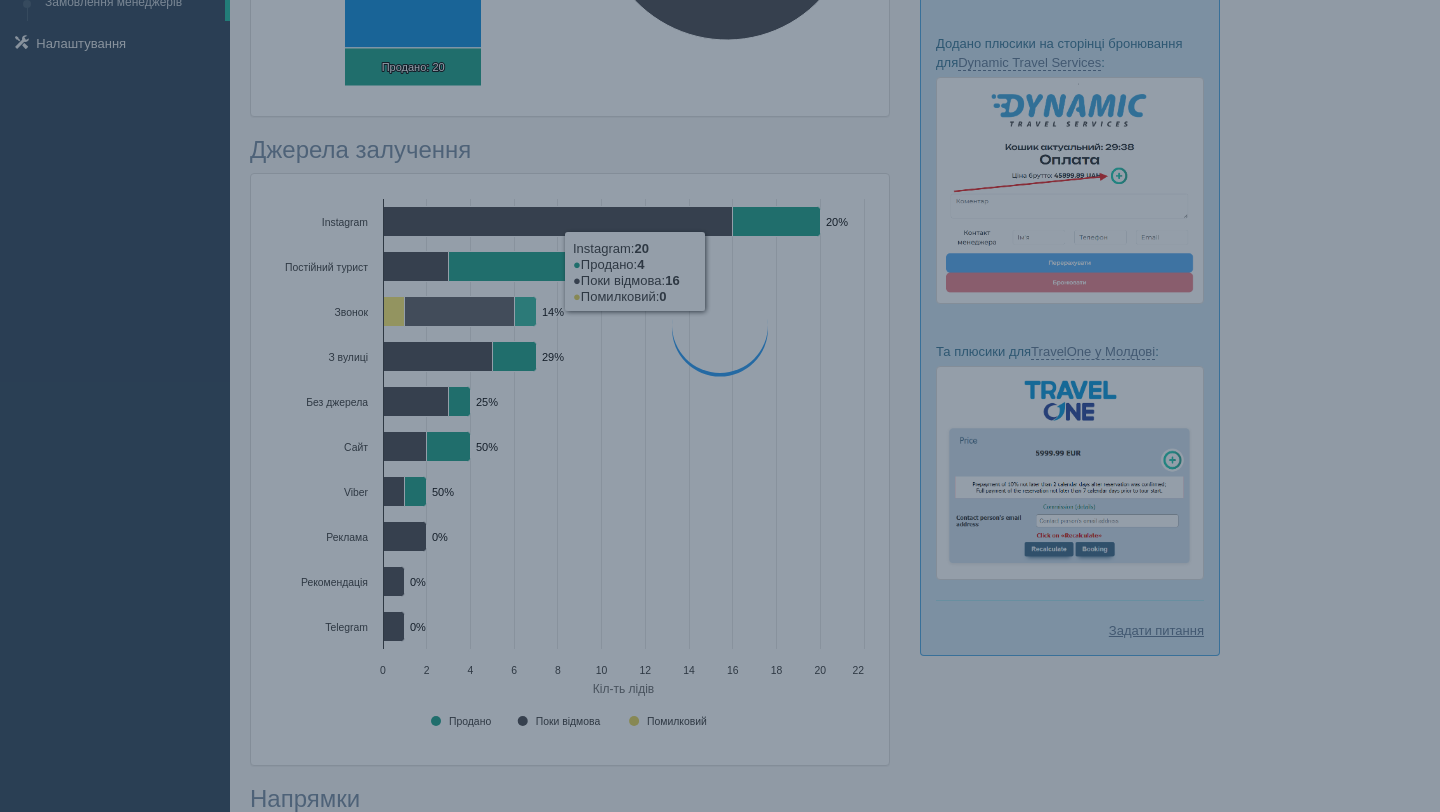 scroll, scrollTop: 0, scrollLeft: 0, axis: both 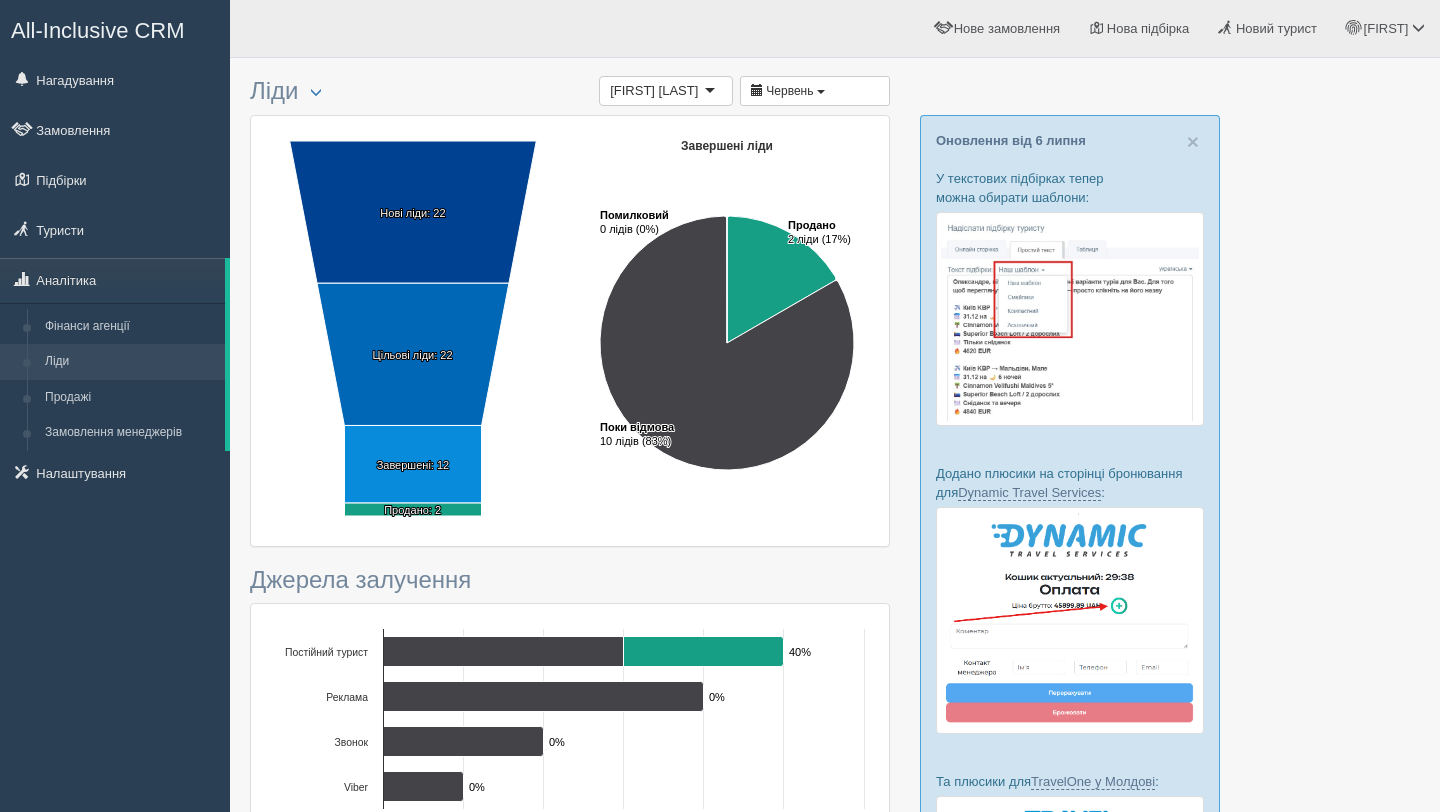 click on "[FIRST] [LAST]" at bounding box center [654, 91] 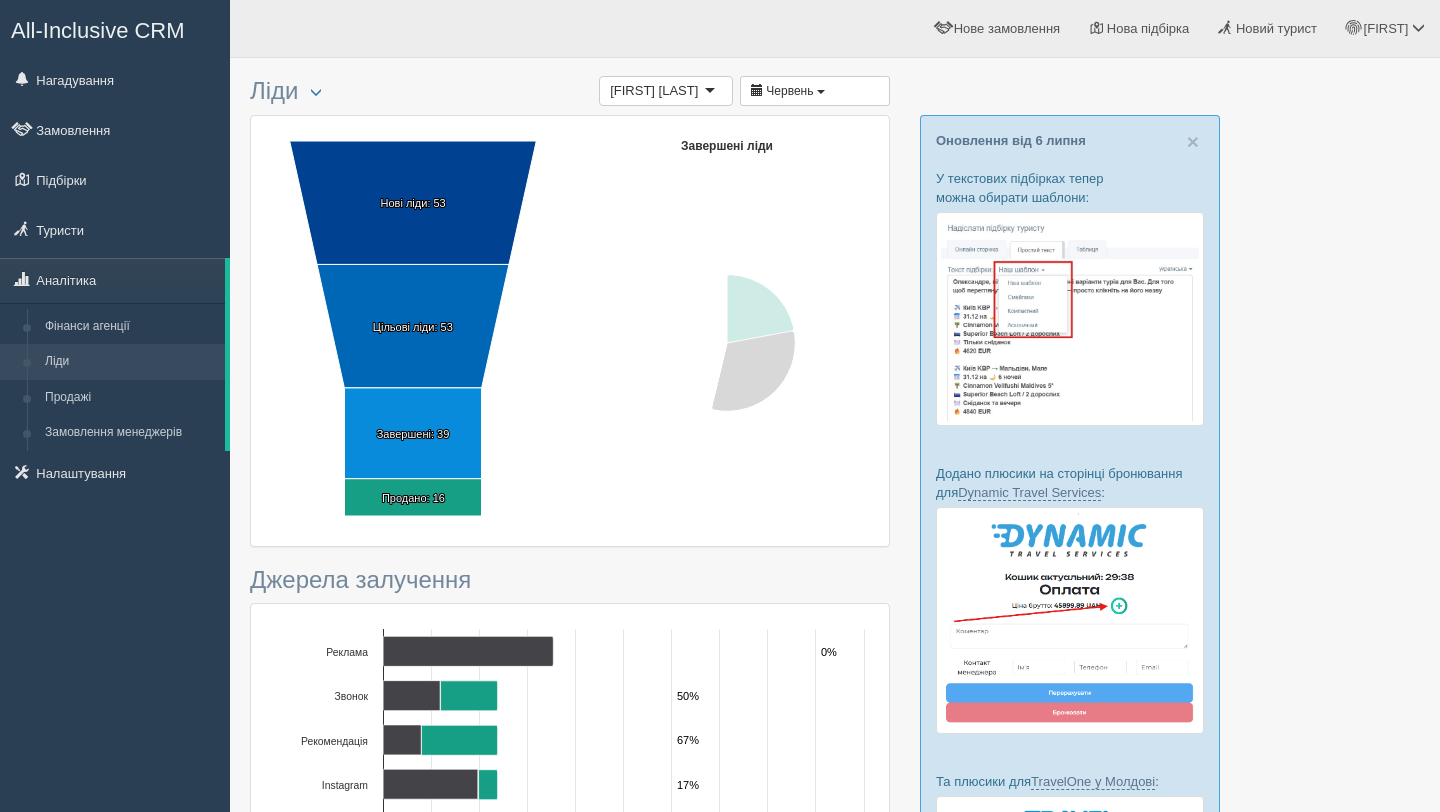 scroll, scrollTop: 0, scrollLeft: 0, axis: both 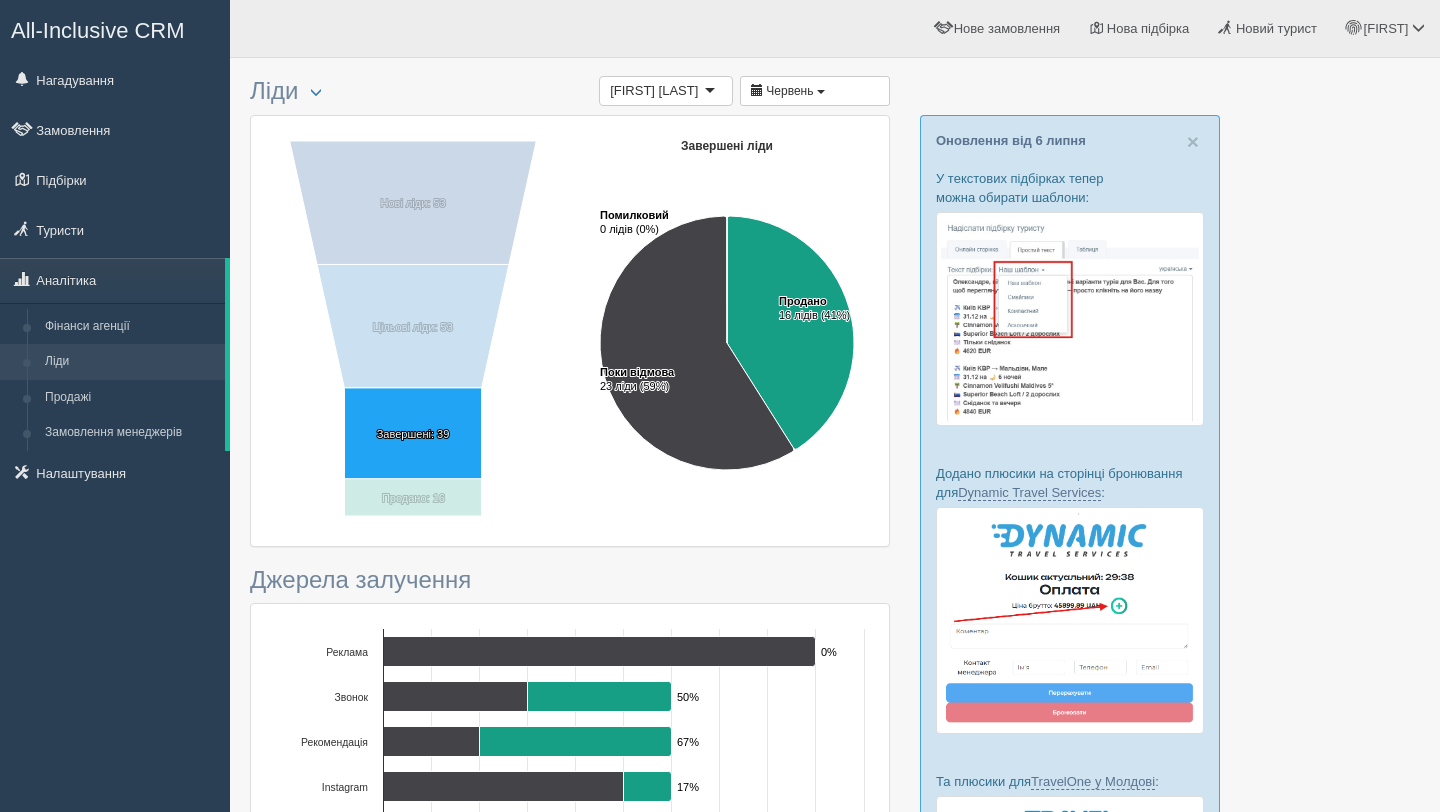 click on "Завершені: 39 ​ Завершені: 39" at bounding box center [413, 434] 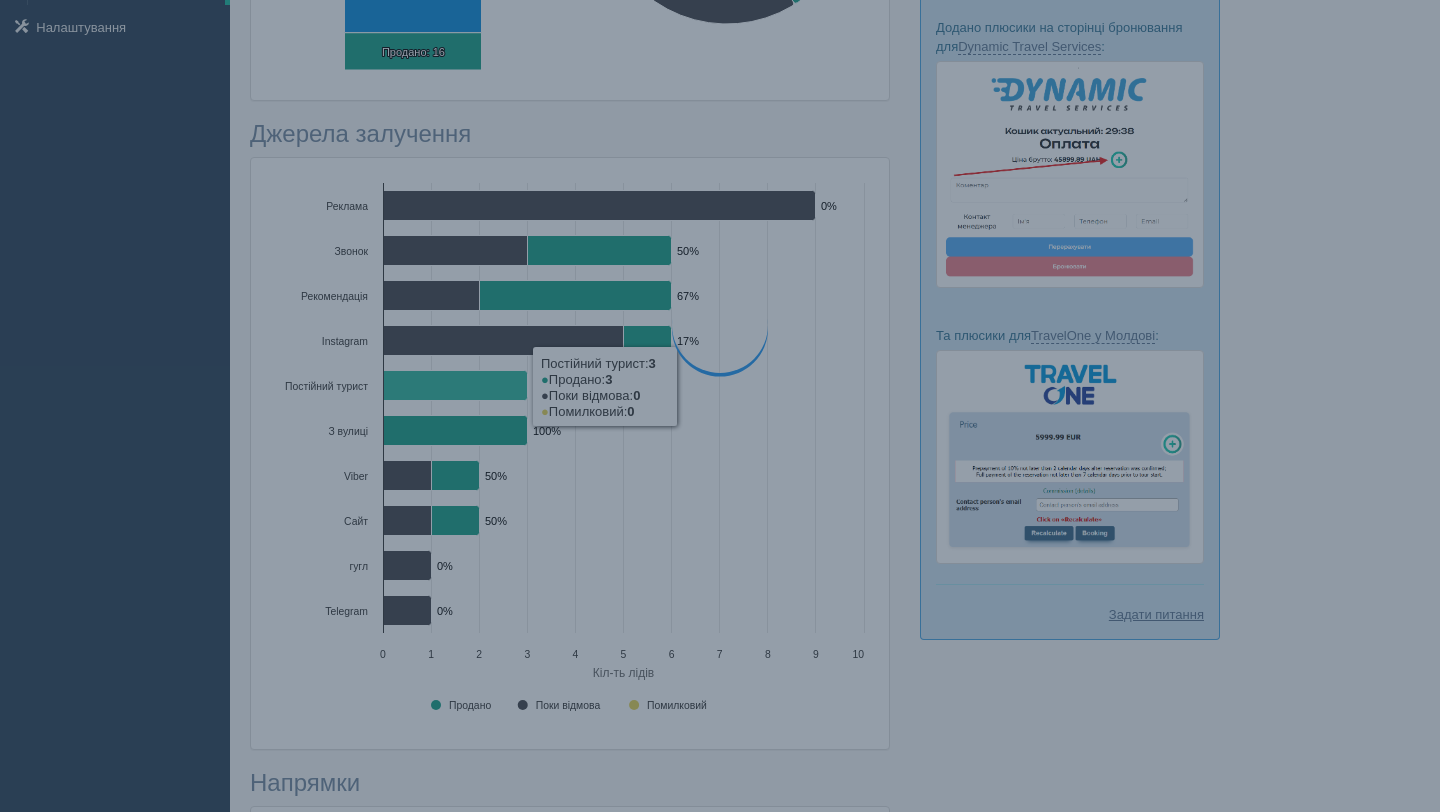 scroll, scrollTop: 316, scrollLeft: 0, axis: vertical 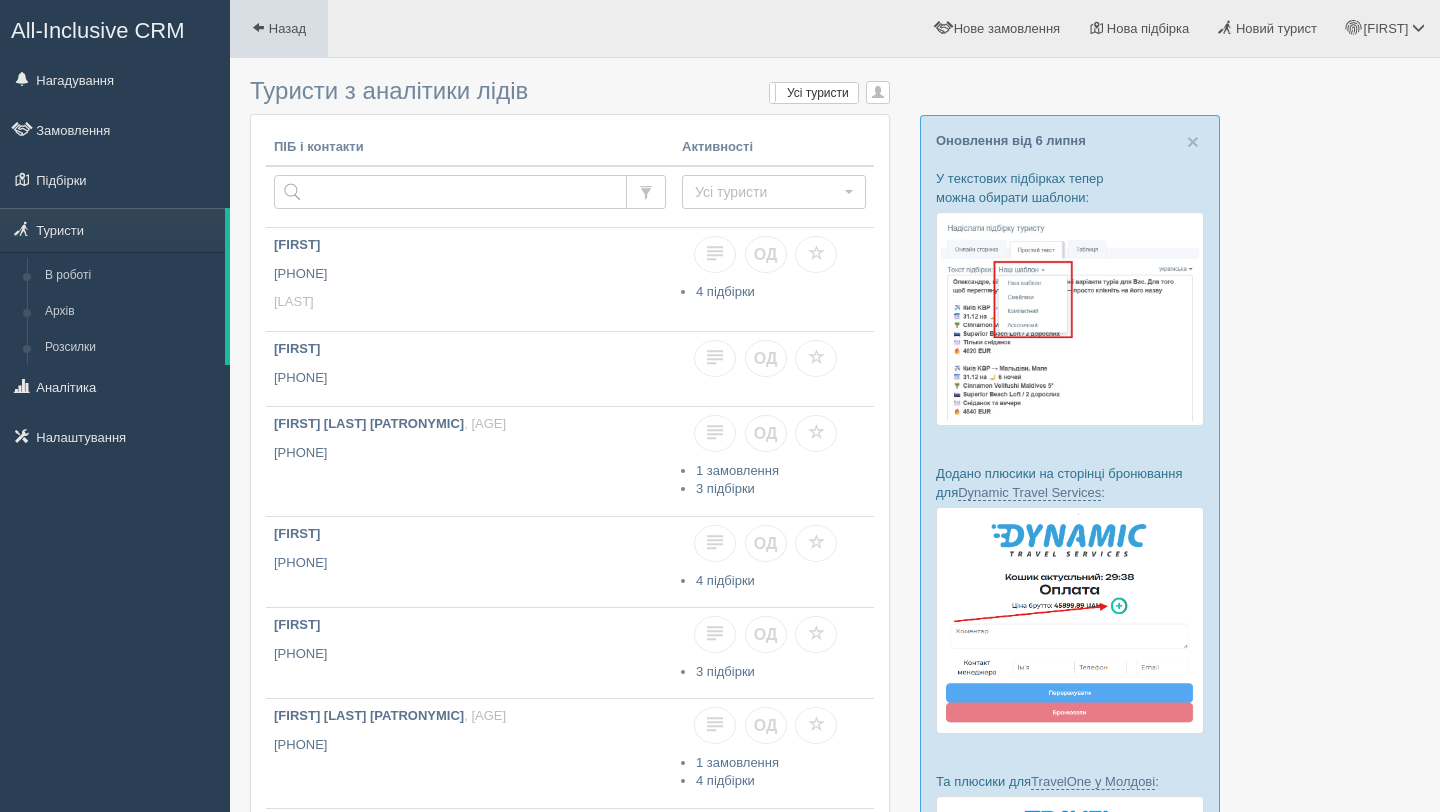click on "Назад" at bounding box center (287, 28) 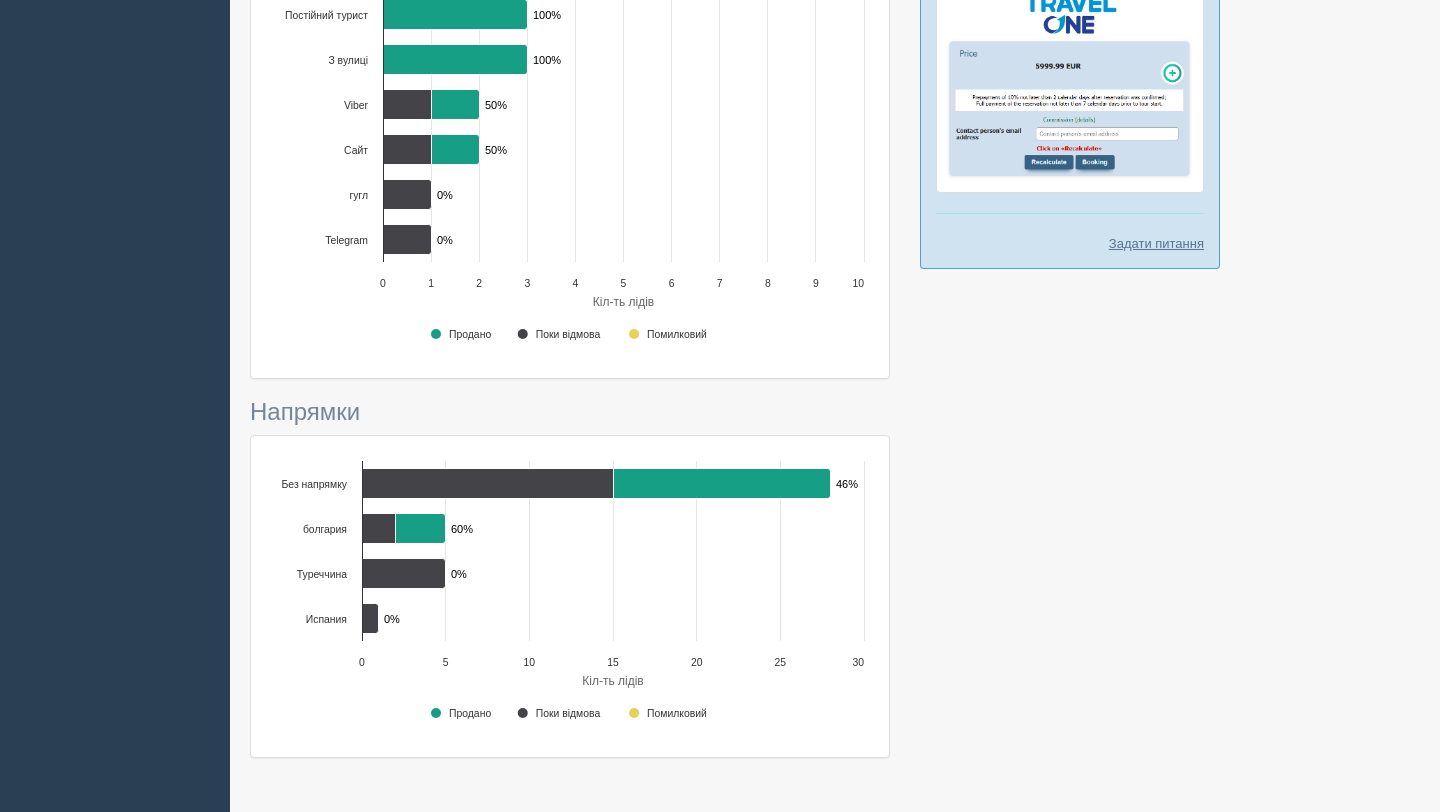 scroll, scrollTop: 875, scrollLeft: 0, axis: vertical 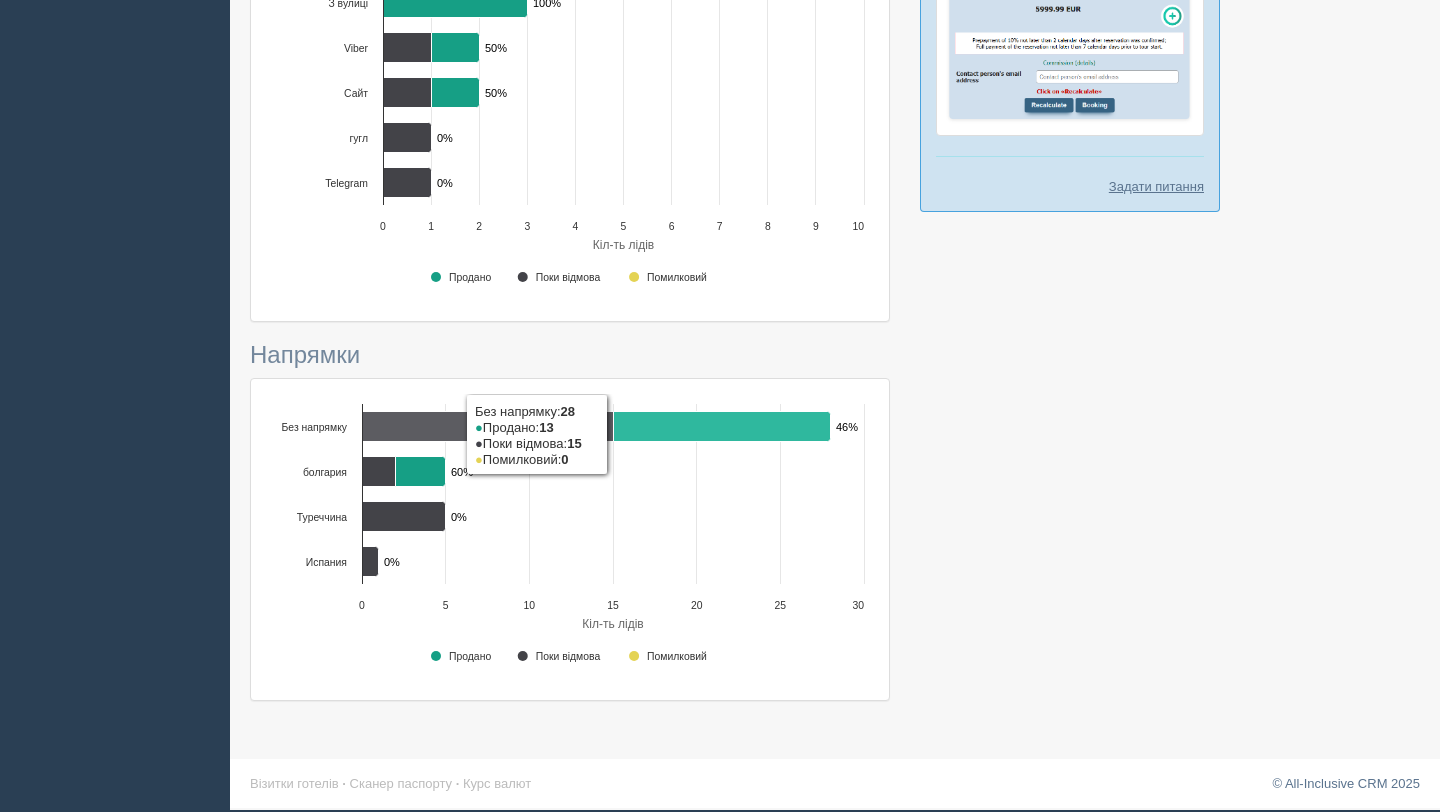 click at bounding box center [488, 427] 